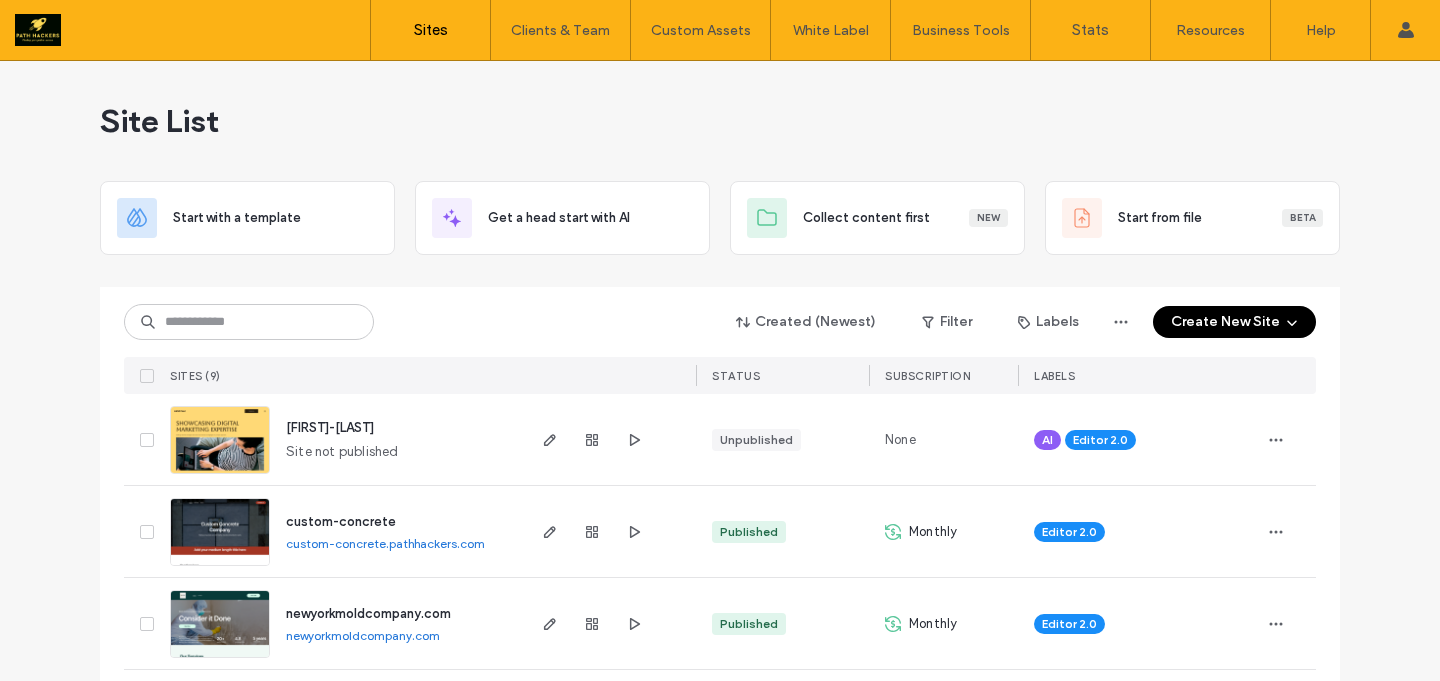 scroll, scrollTop: 0, scrollLeft: 0, axis: both 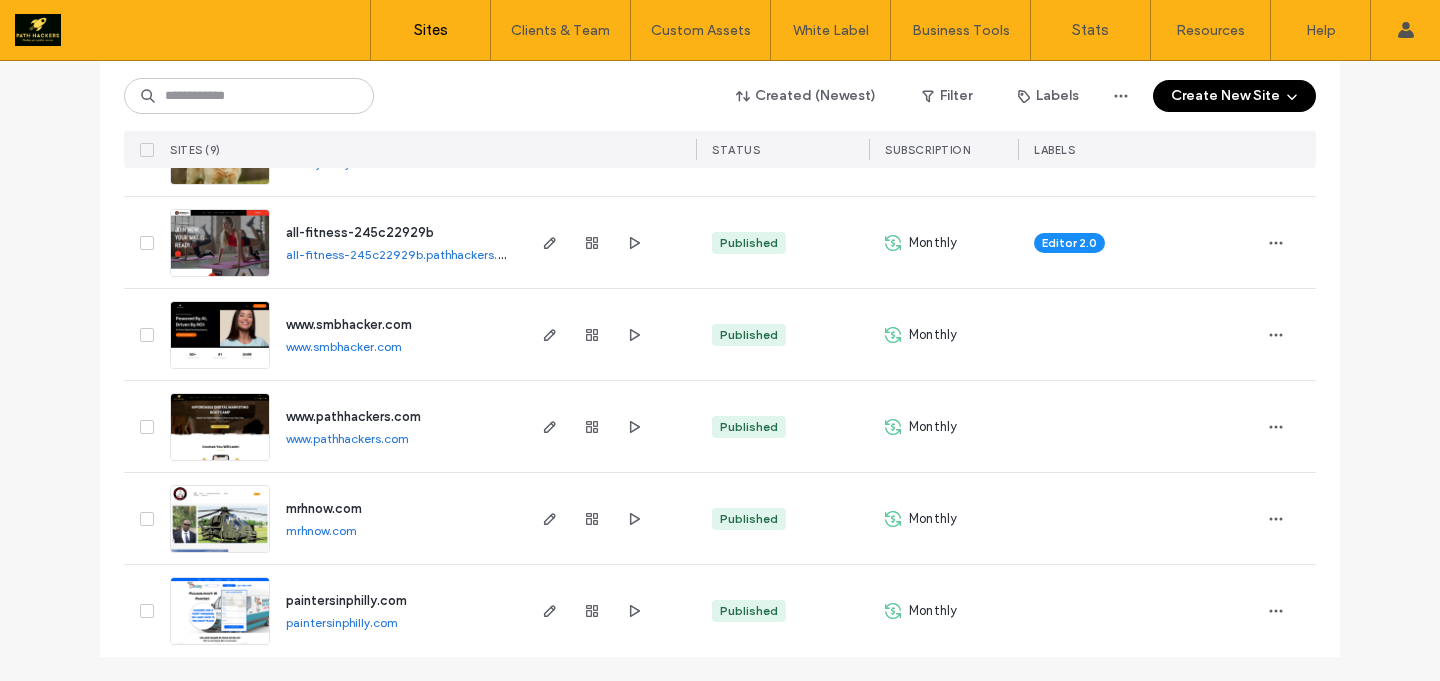 click on "mrhnow.com" at bounding box center (321, 530) 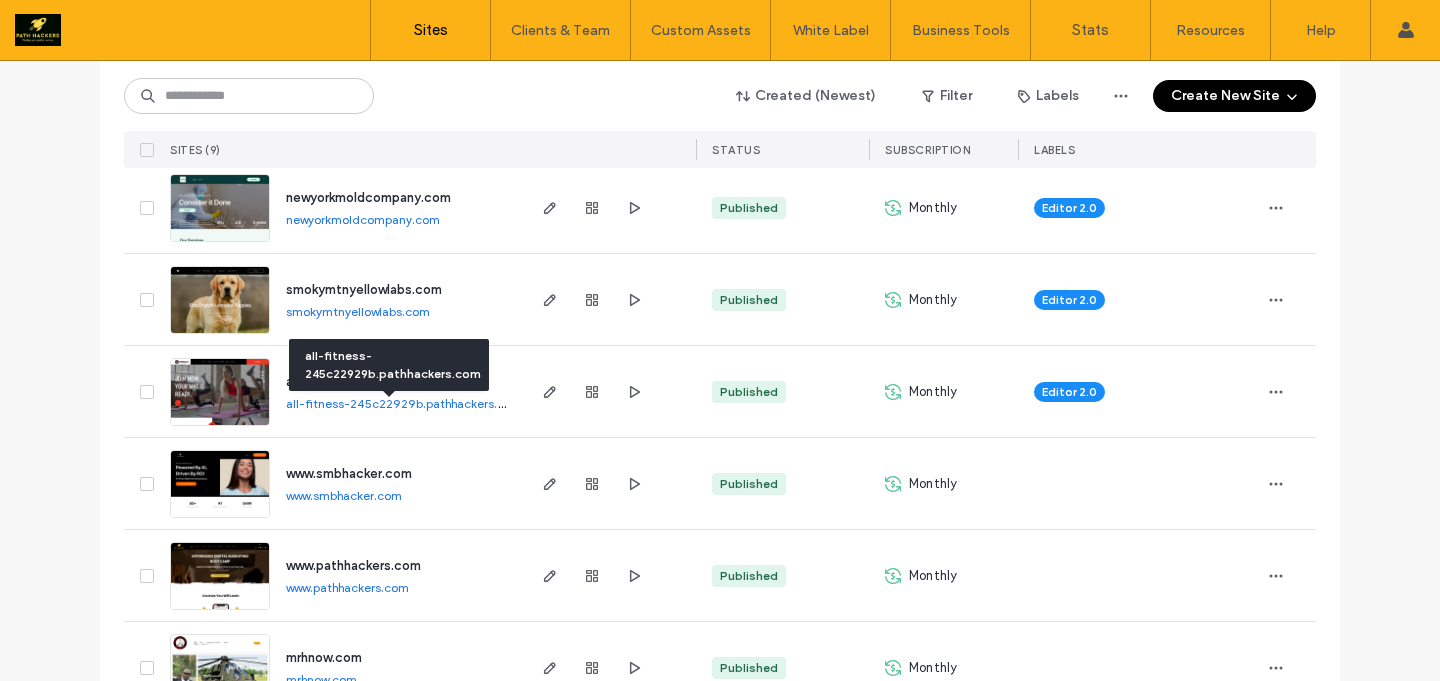 scroll, scrollTop: 404, scrollLeft: 0, axis: vertical 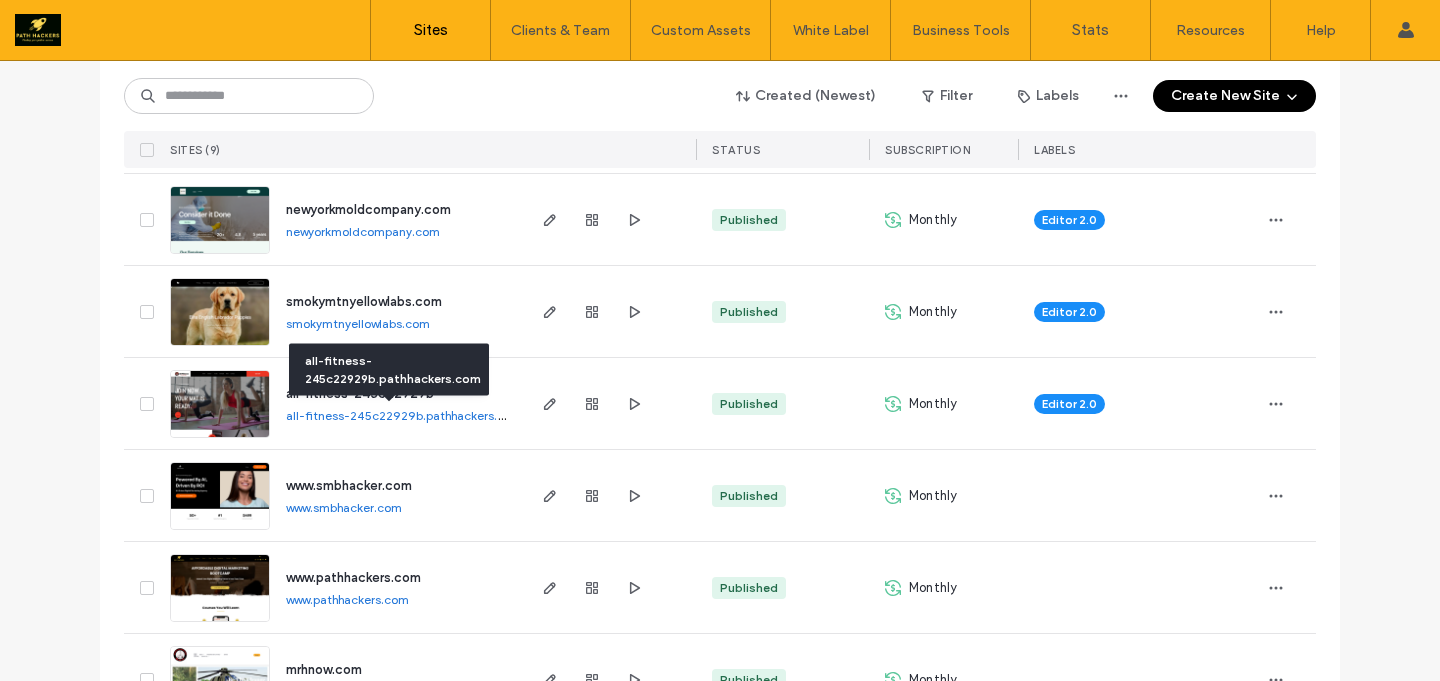 click on "all-fitness-245c22929b.pathhackers.com" at bounding box center (404, 415) 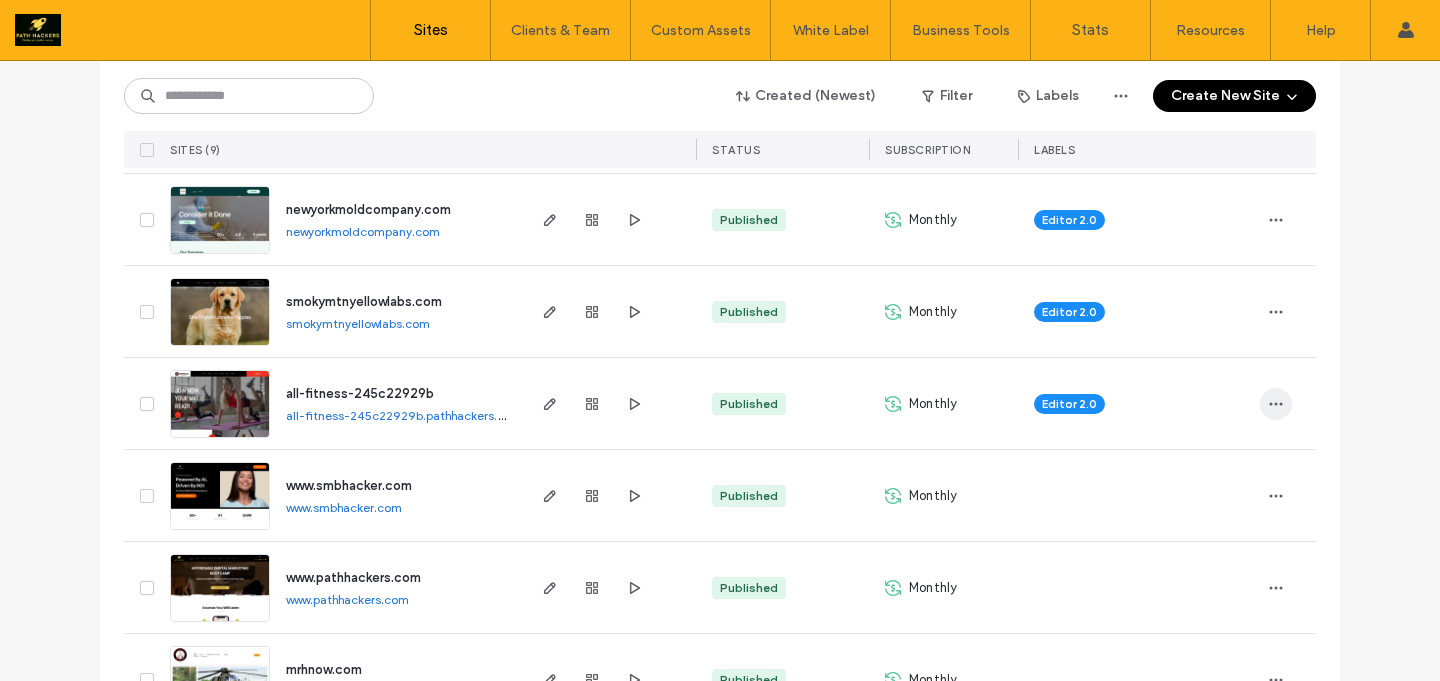 click at bounding box center [1276, 404] 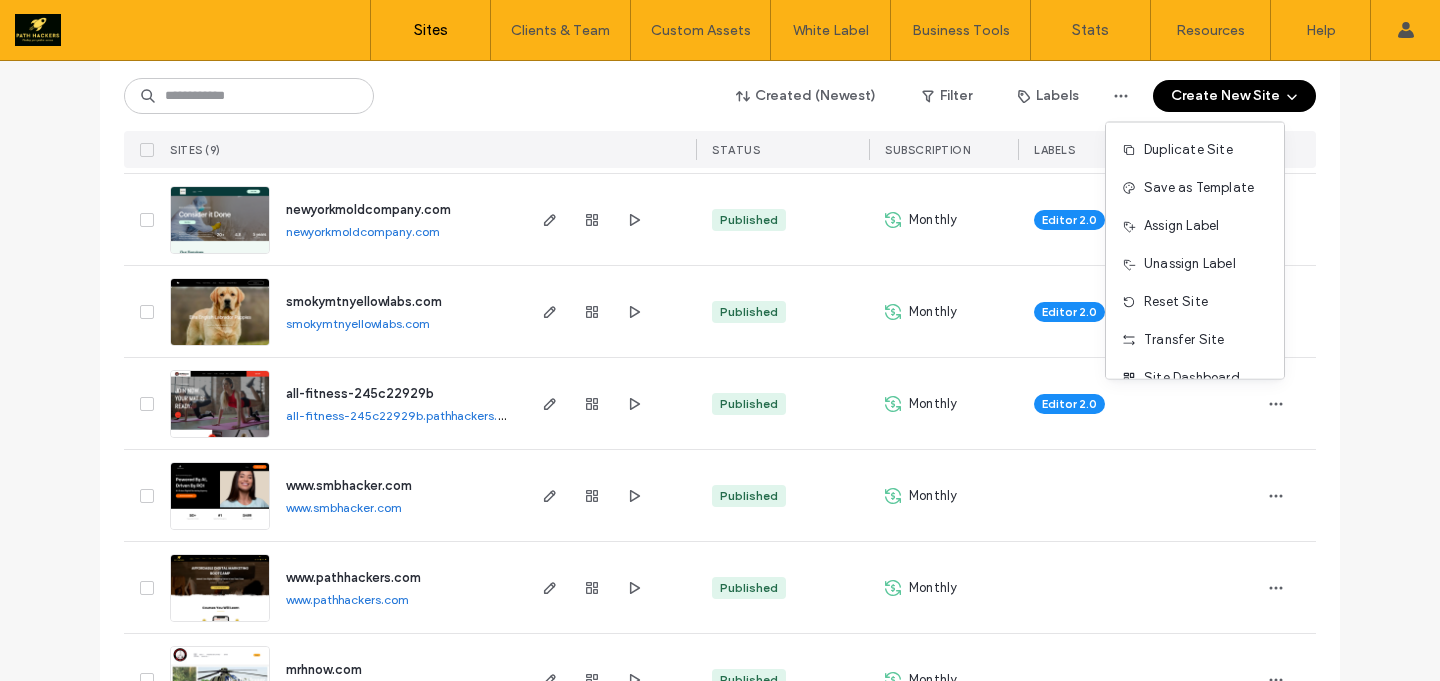 scroll, scrollTop: 0, scrollLeft: 0, axis: both 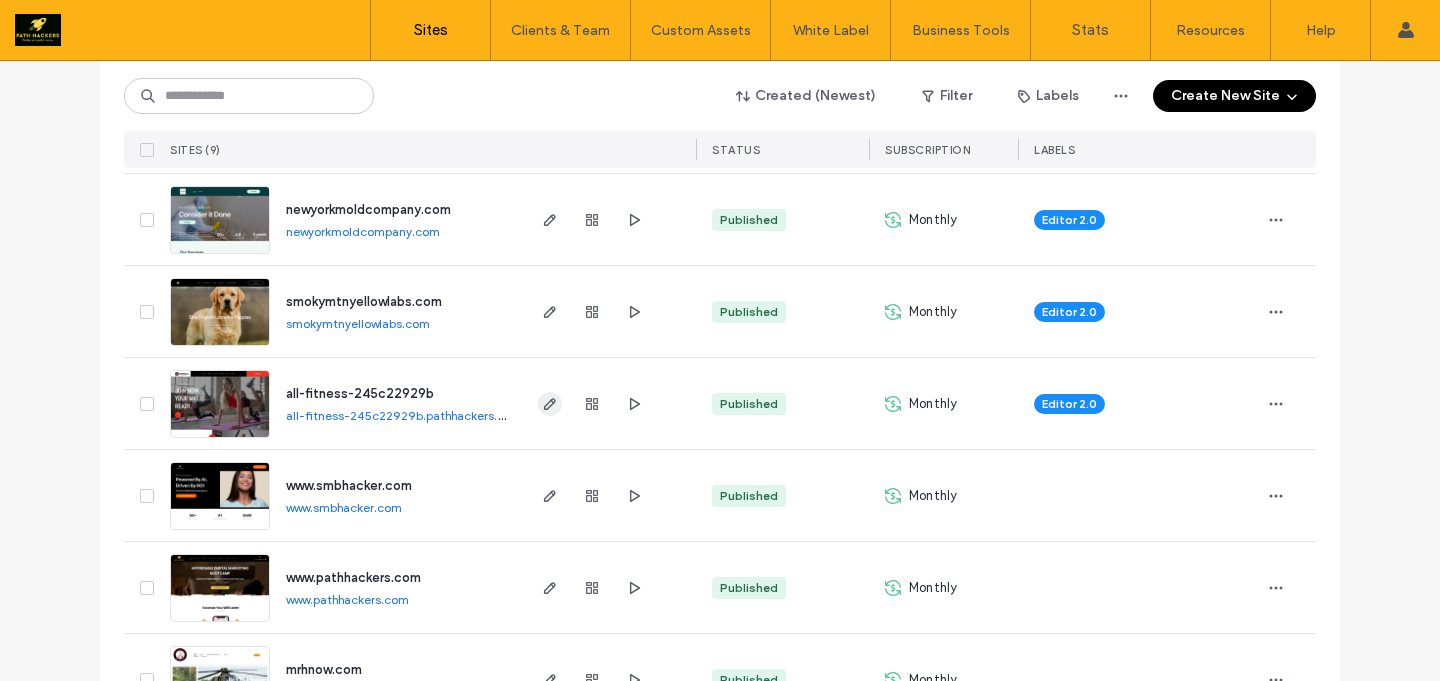 click 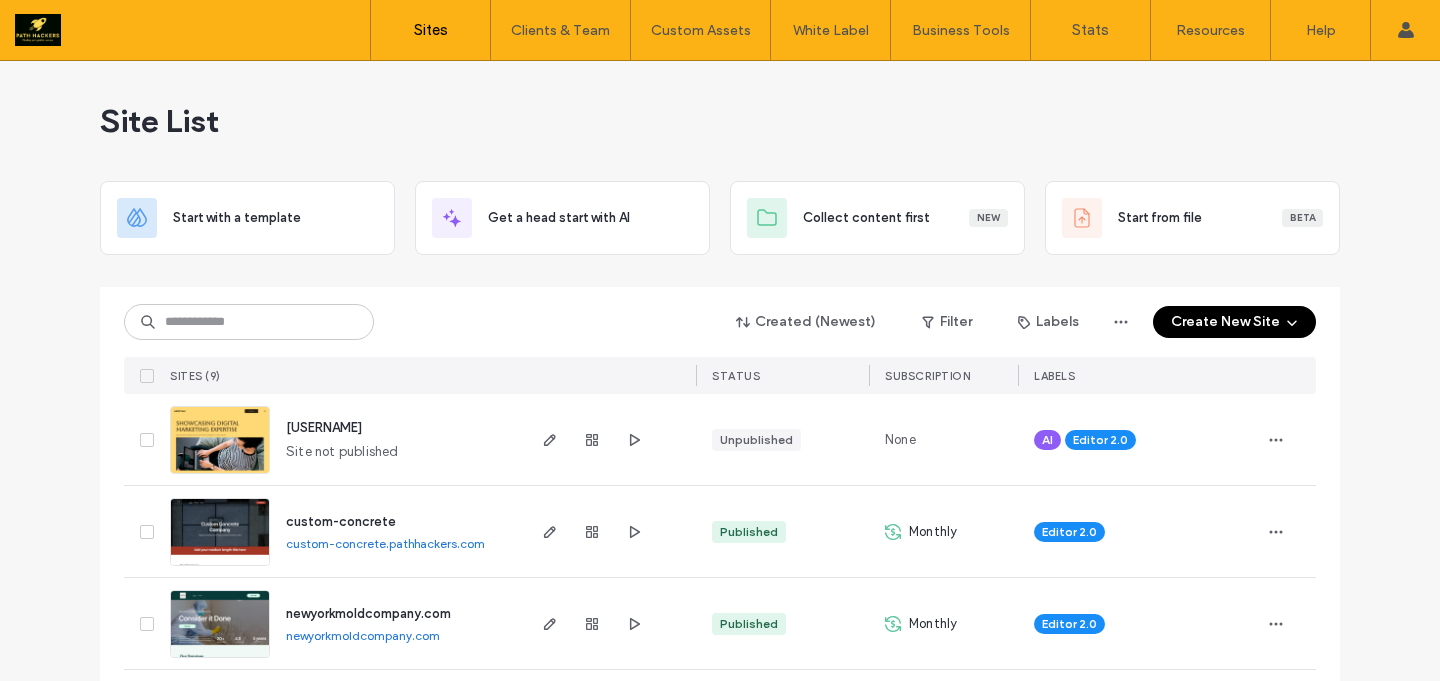 scroll, scrollTop: 0, scrollLeft: 0, axis: both 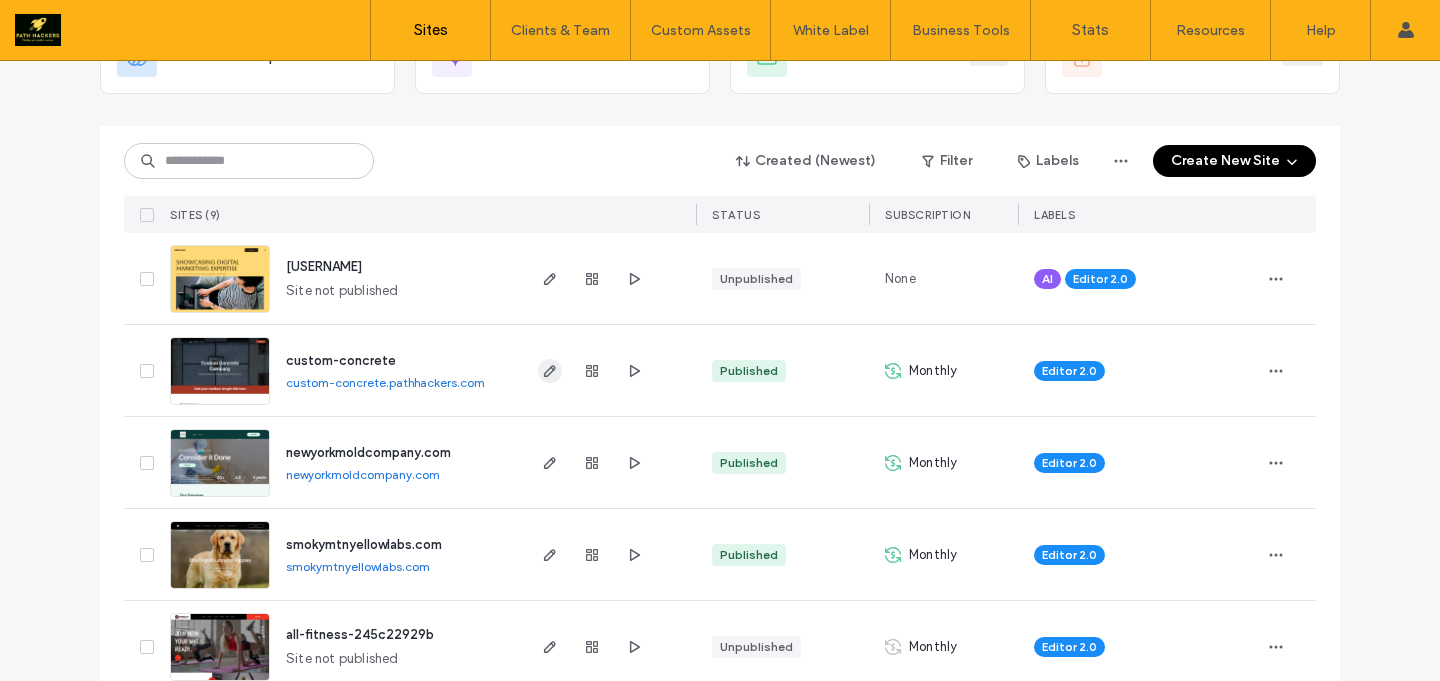 click at bounding box center [550, 371] 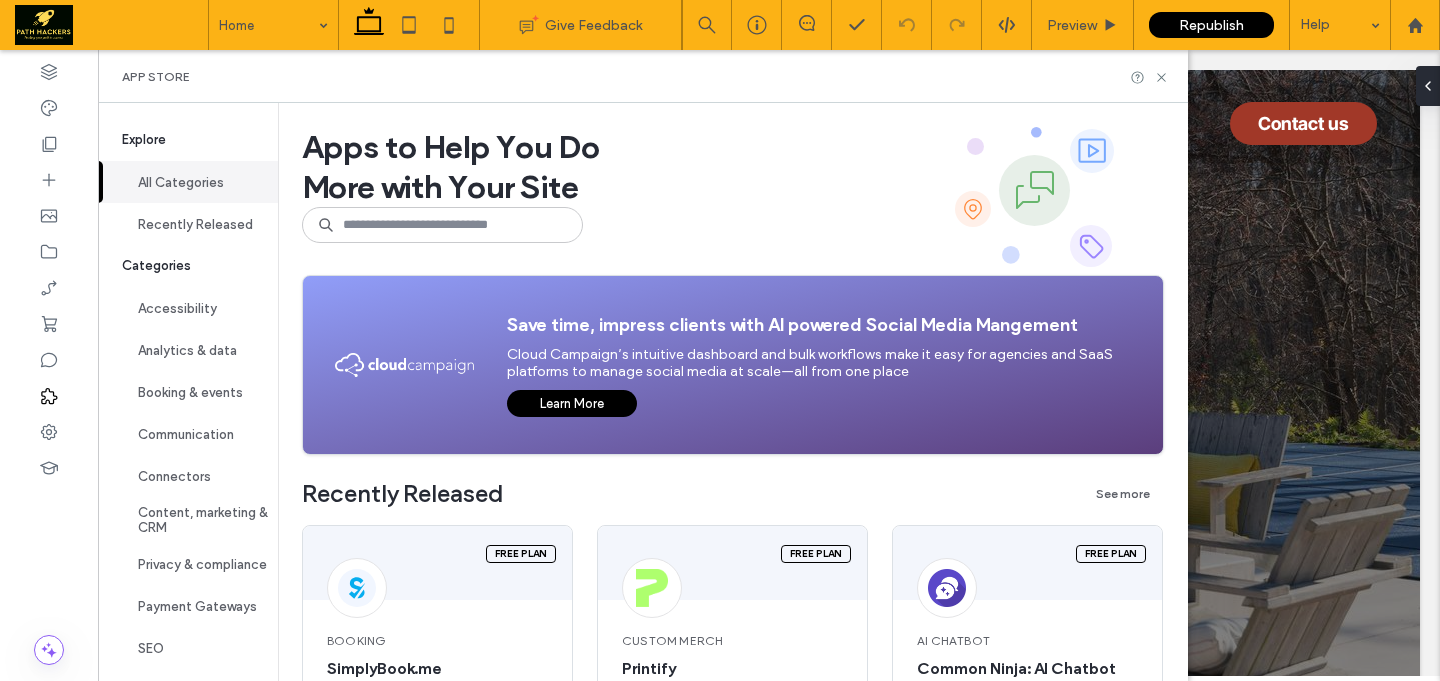 scroll, scrollTop: 0, scrollLeft: 0, axis: both 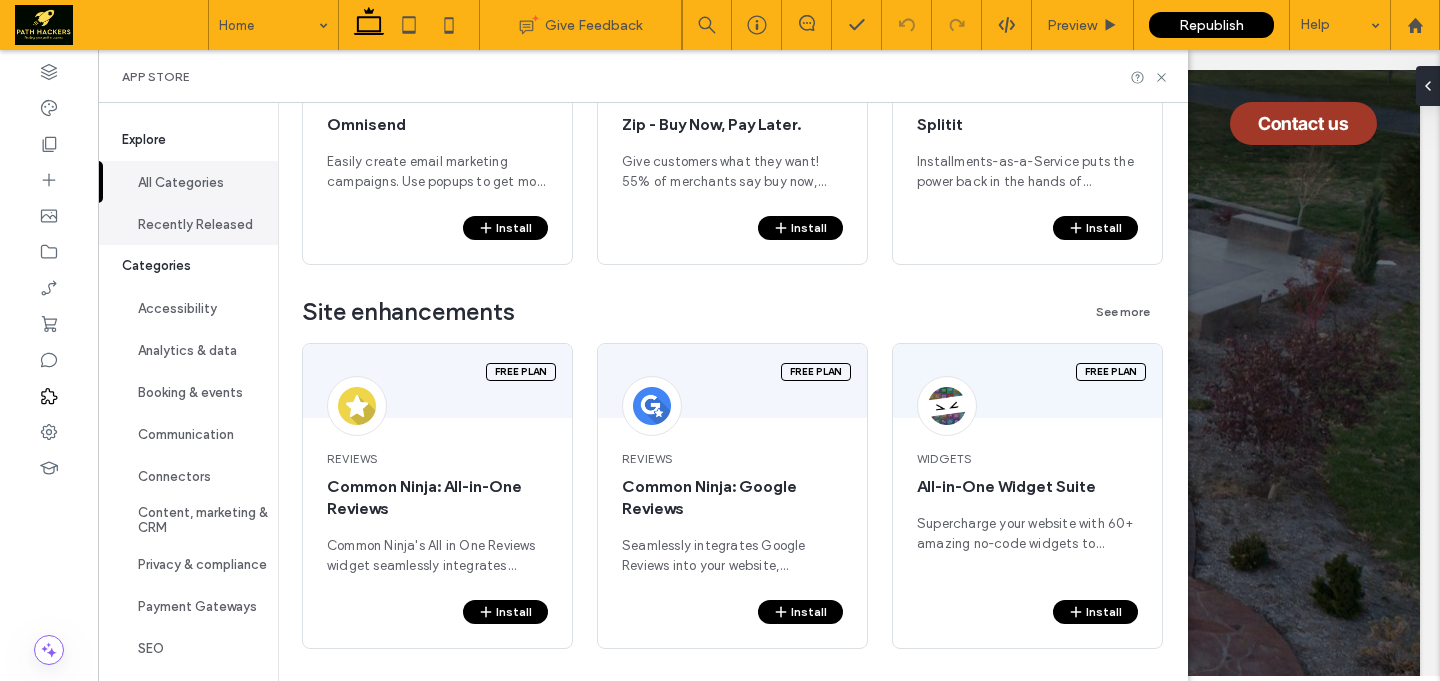 click on "Recently Released" at bounding box center (188, 224) 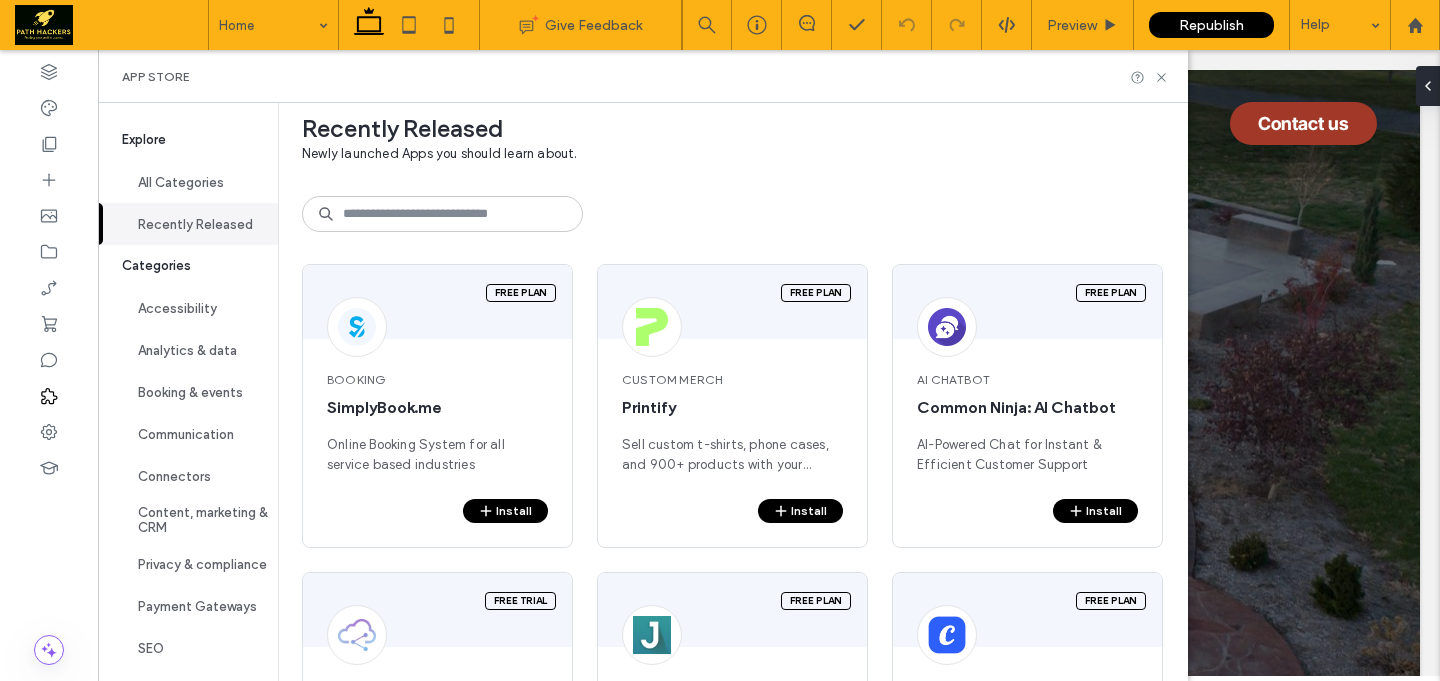 scroll, scrollTop: 0, scrollLeft: 0, axis: both 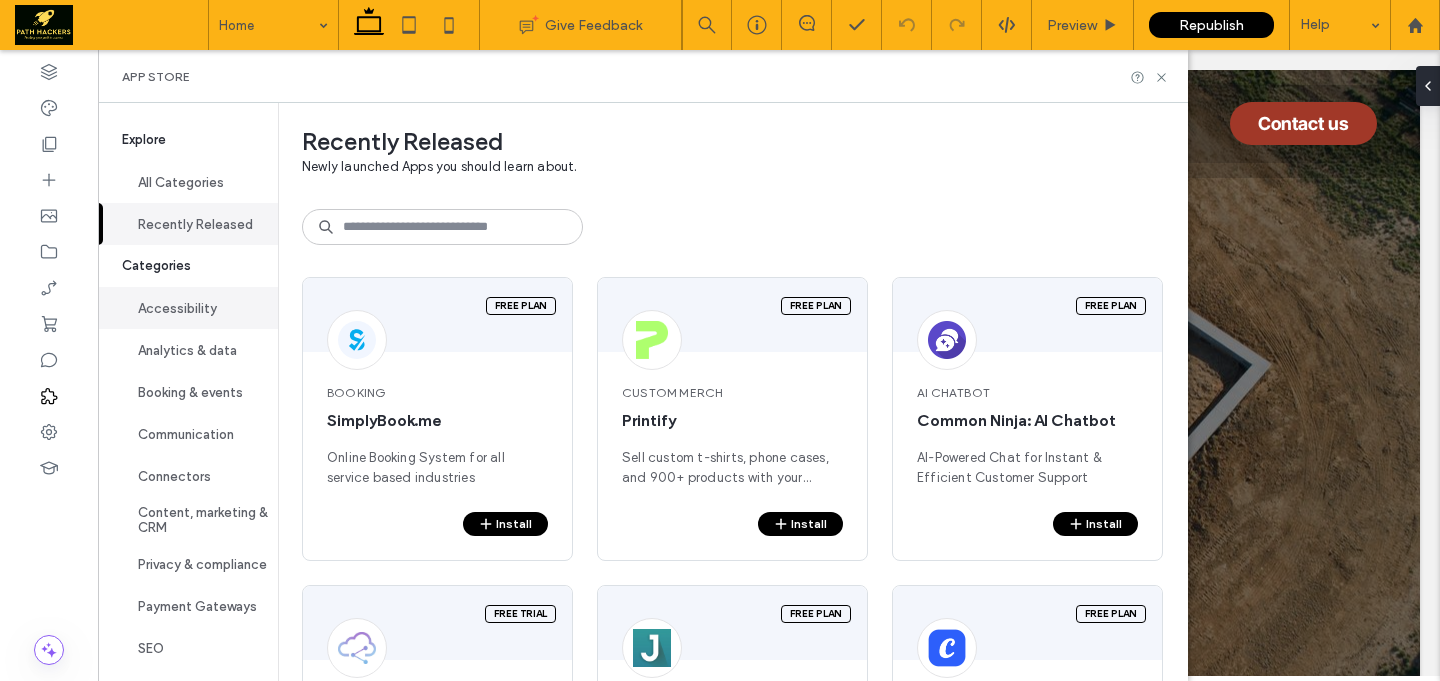 click on "Accessibility" at bounding box center (188, 308) 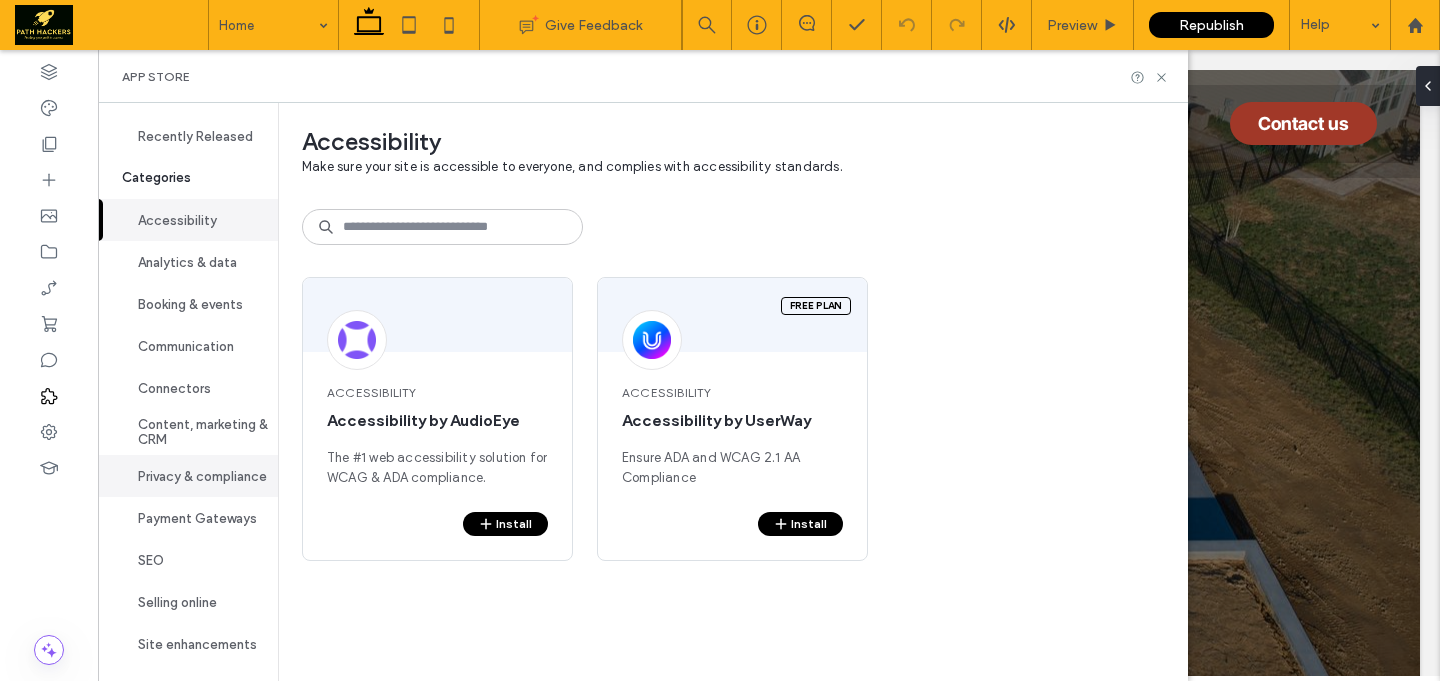 scroll, scrollTop: 102, scrollLeft: 0, axis: vertical 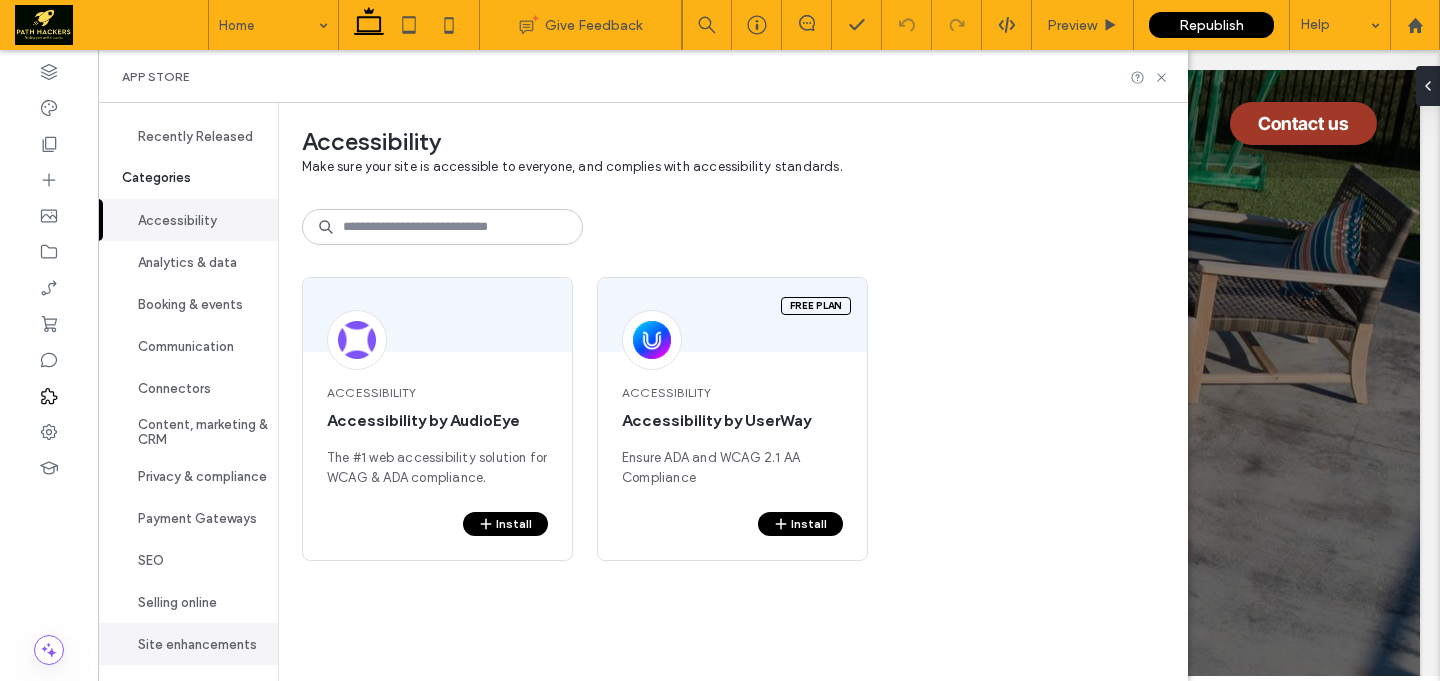 click on "Site enhancements" at bounding box center [188, 644] 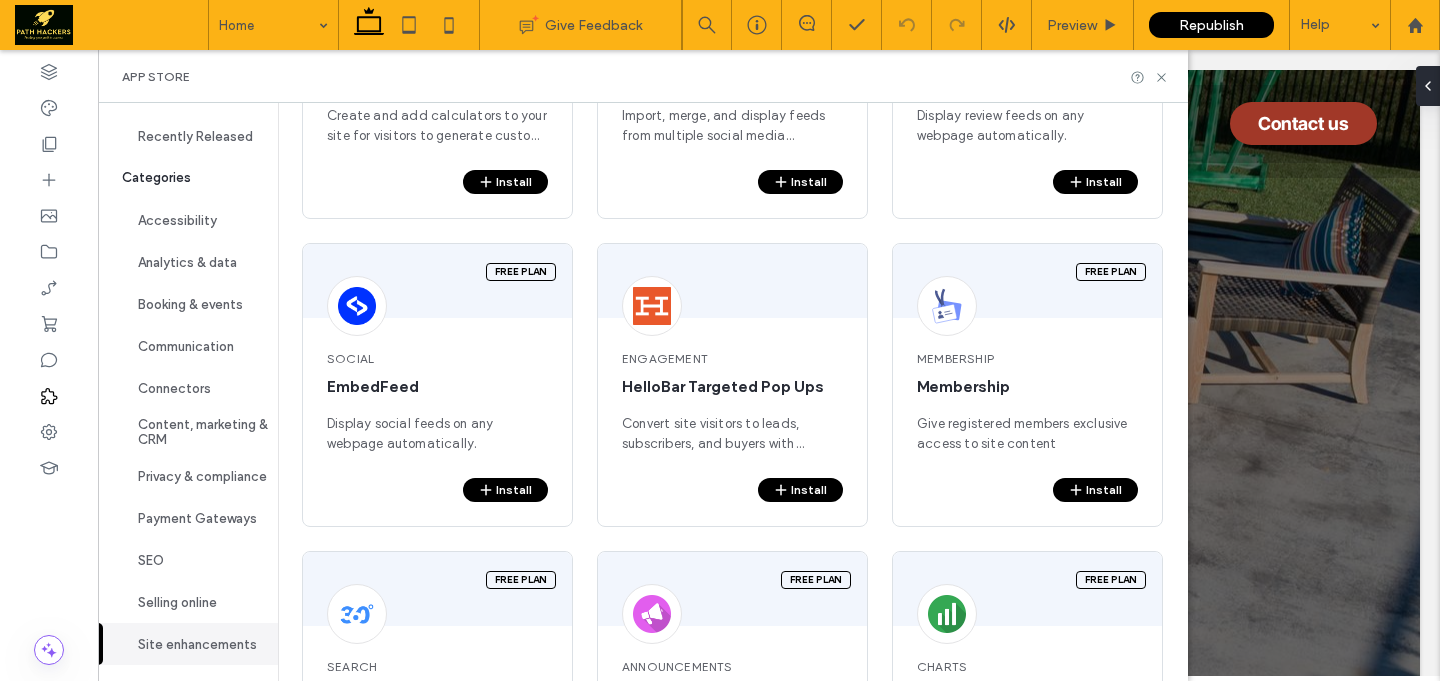 scroll, scrollTop: 1218, scrollLeft: 0, axis: vertical 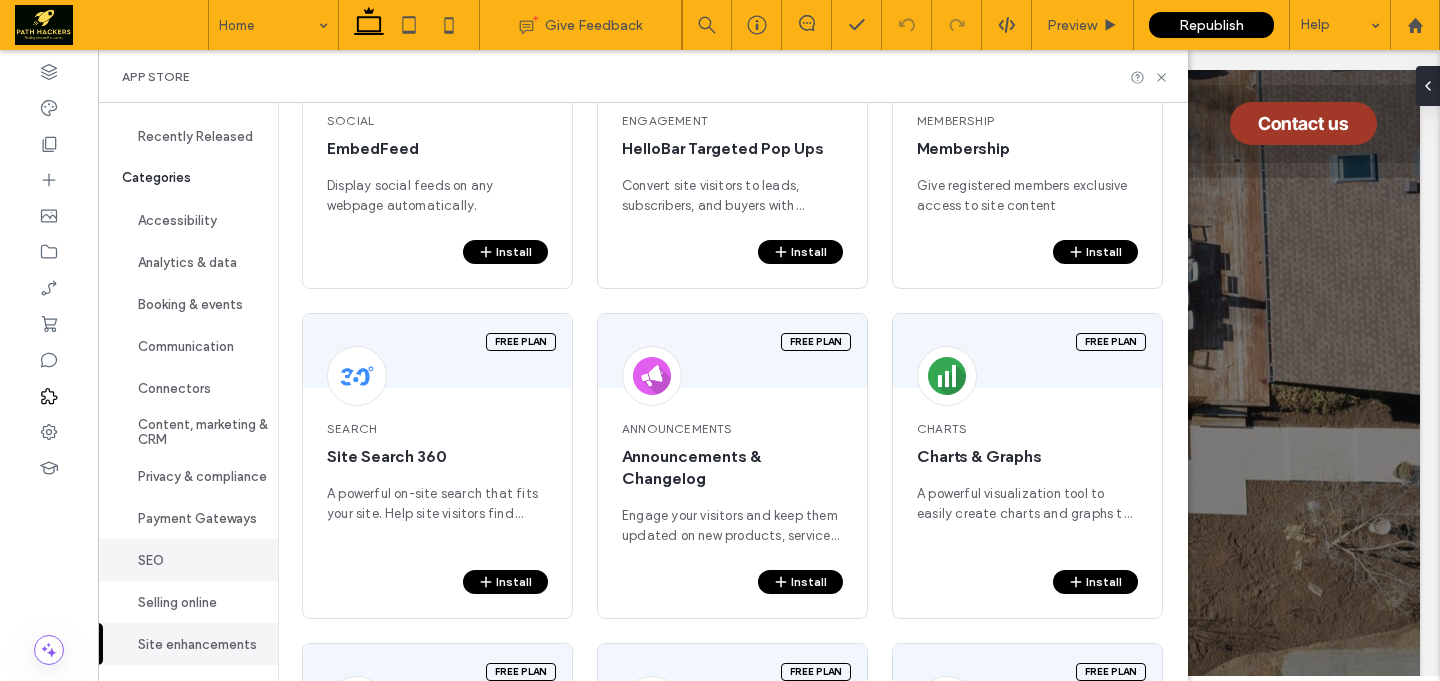 click on "SEO" at bounding box center (188, 560) 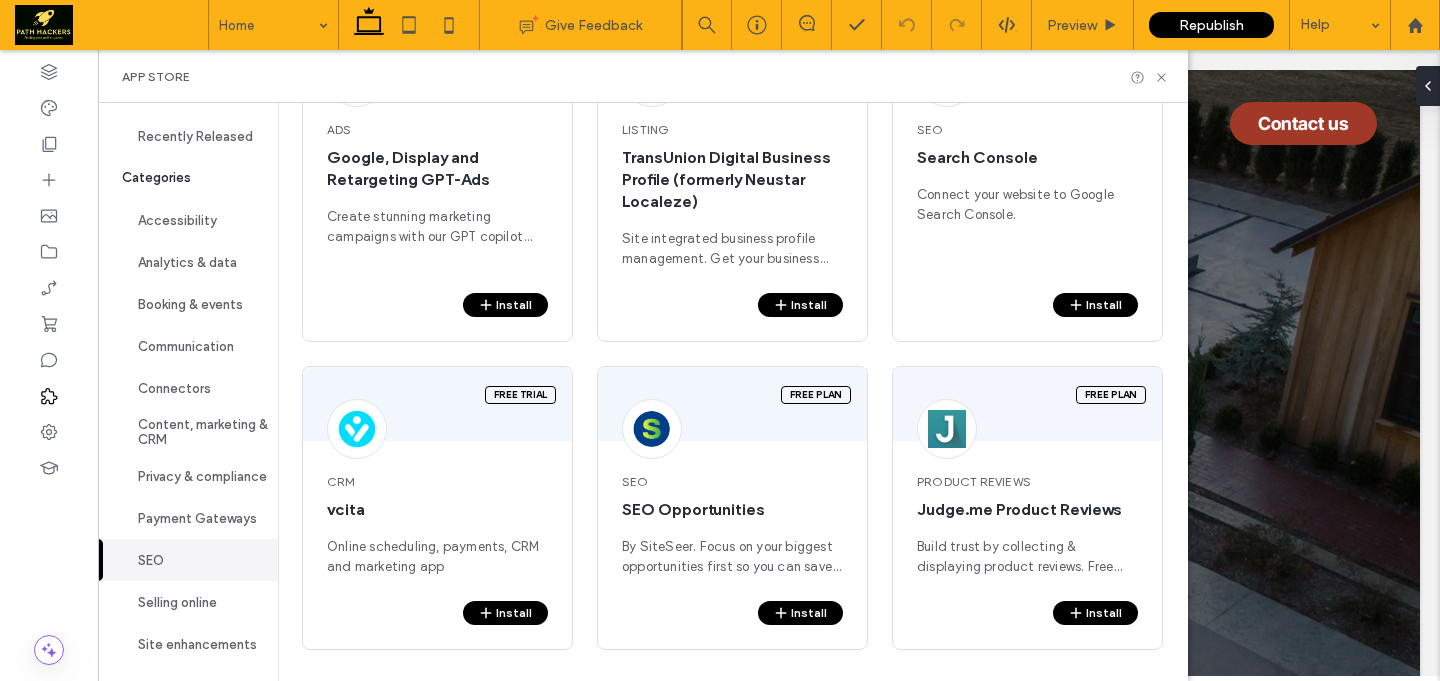 scroll, scrollTop: 572, scrollLeft: 0, axis: vertical 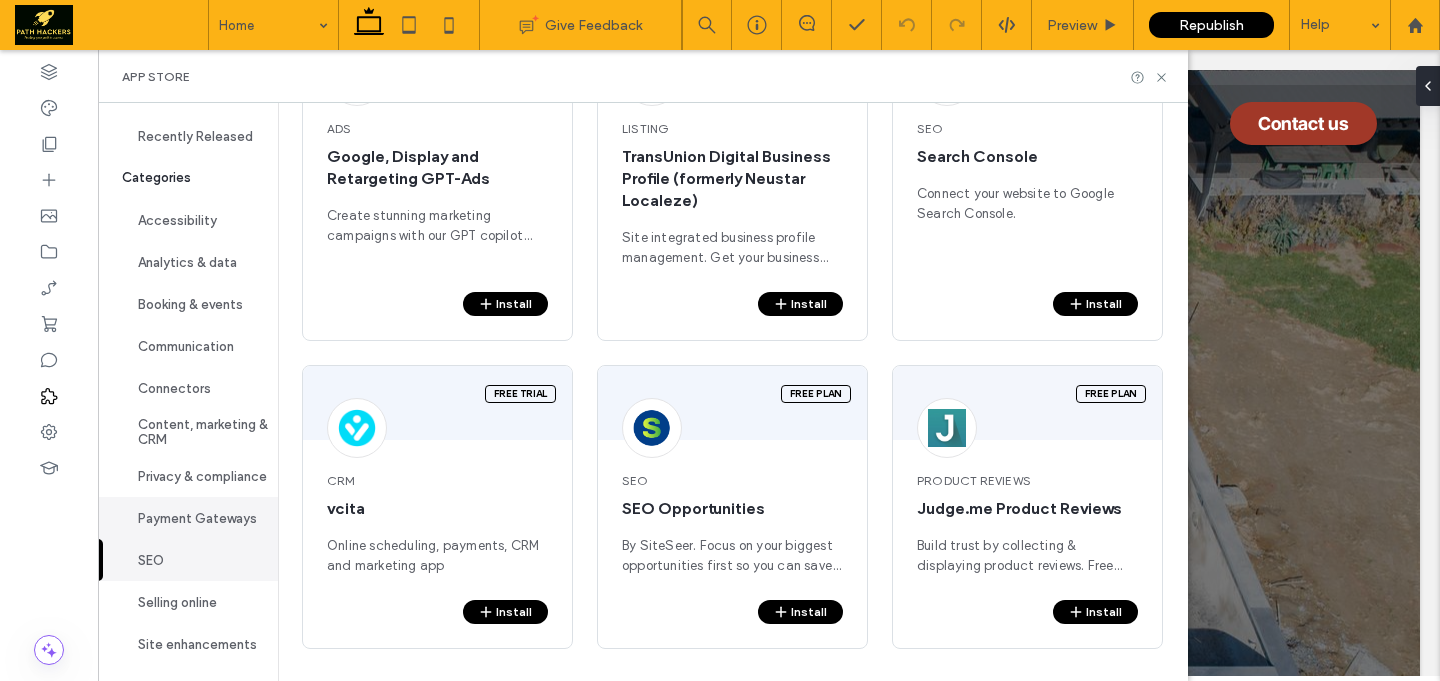 click on "Payment Gateways" at bounding box center (188, 518) 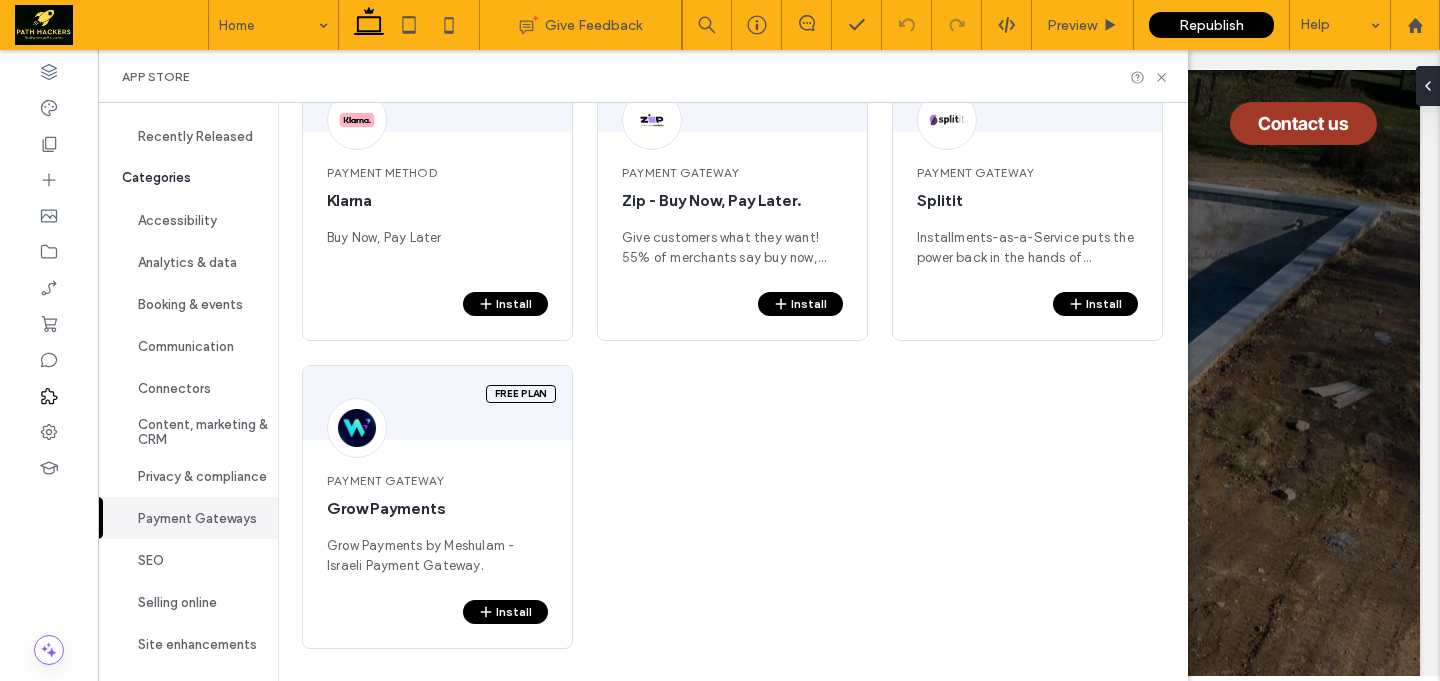 scroll, scrollTop: 0, scrollLeft: 0, axis: both 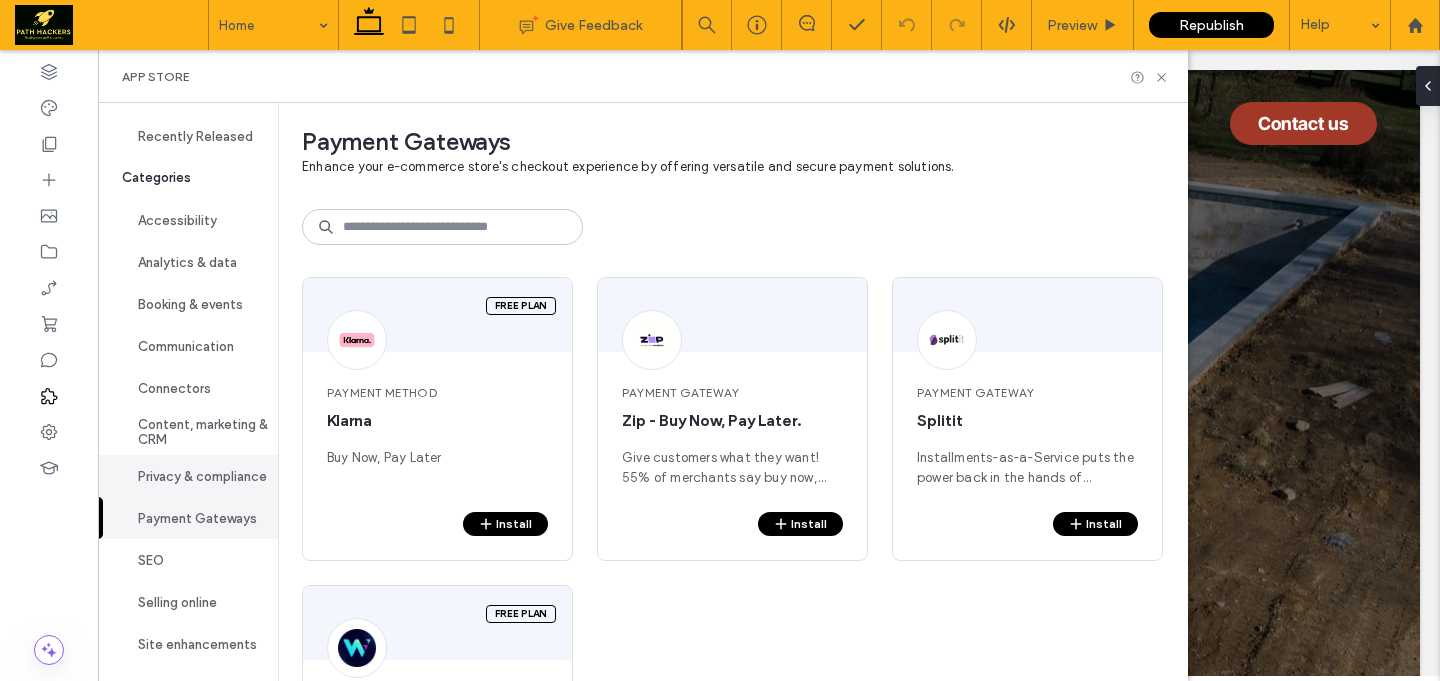 click on "Privacy & compliance" at bounding box center (188, 476) 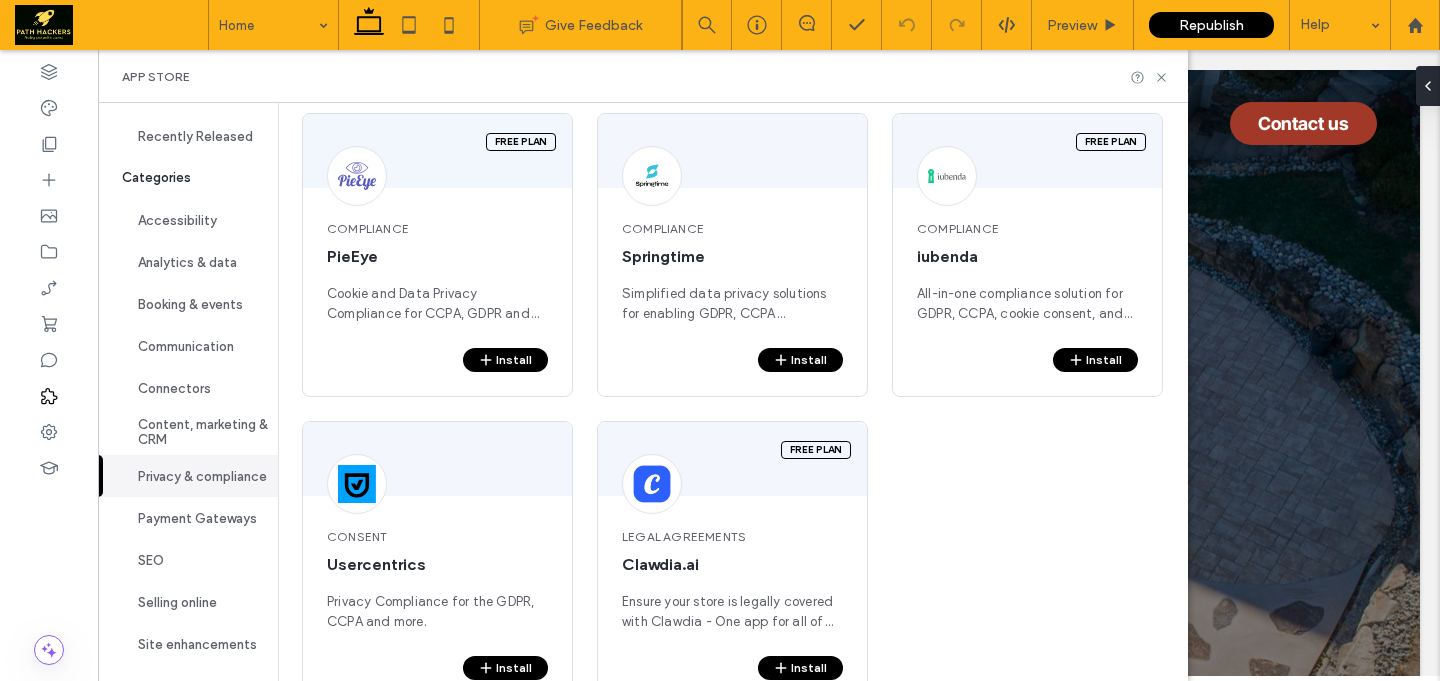 scroll, scrollTop: 528, scrollLeft: 0, axis: vertical 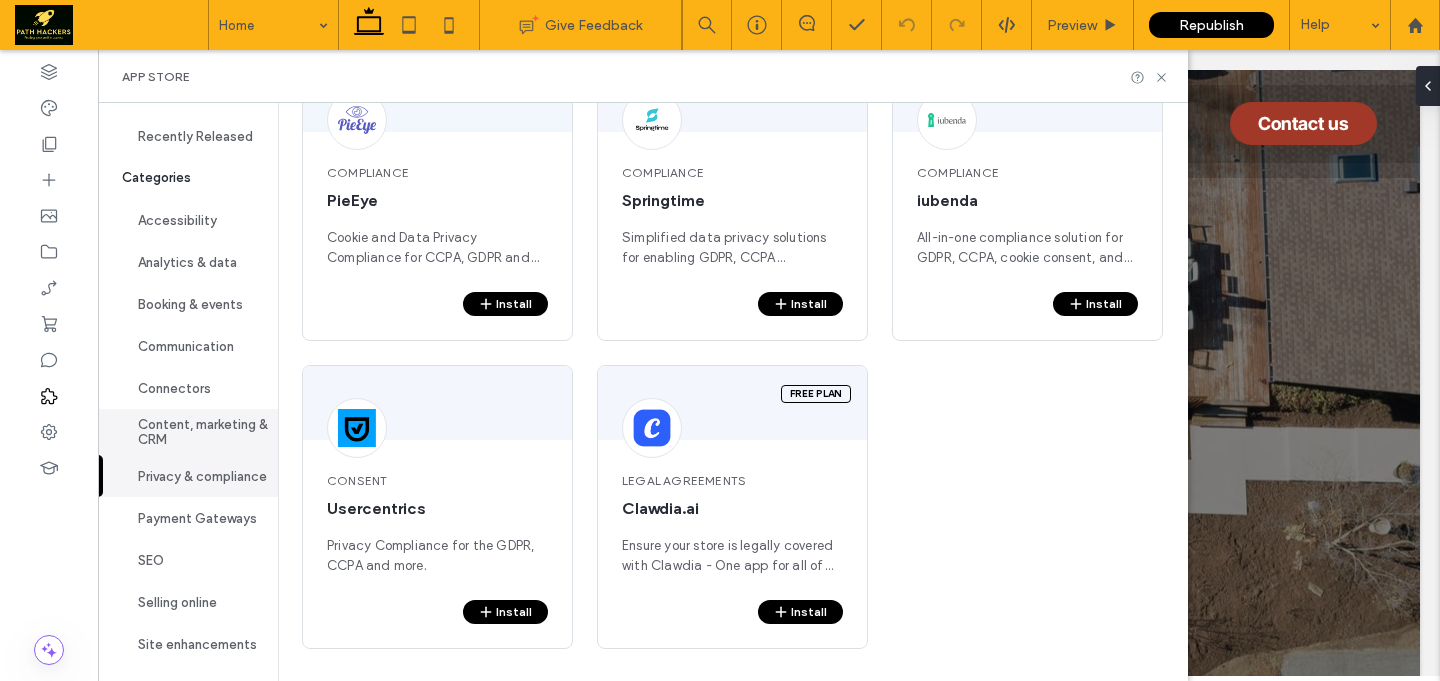 click on "Content, marketing & CRM" at bounding box center (188, 432) 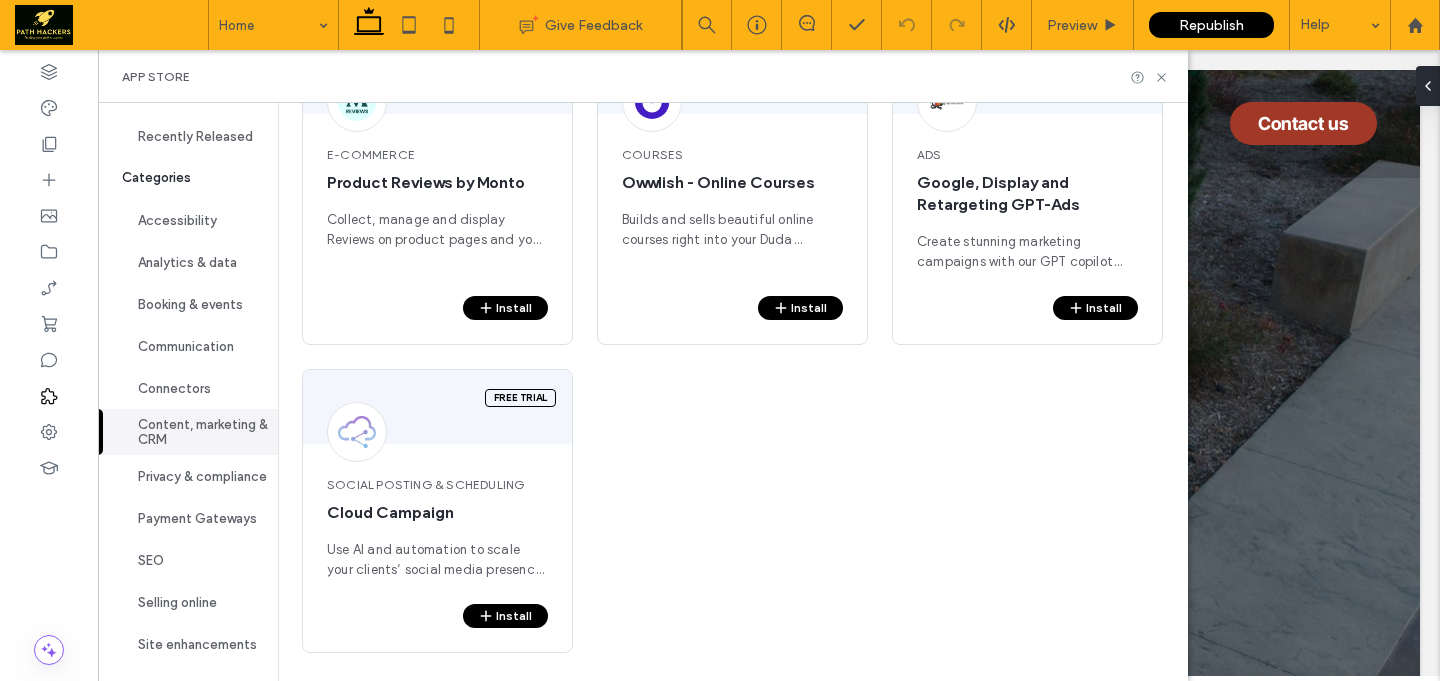 scroll, scrollTop: 880, scrollLeft: 0, axis: vertical 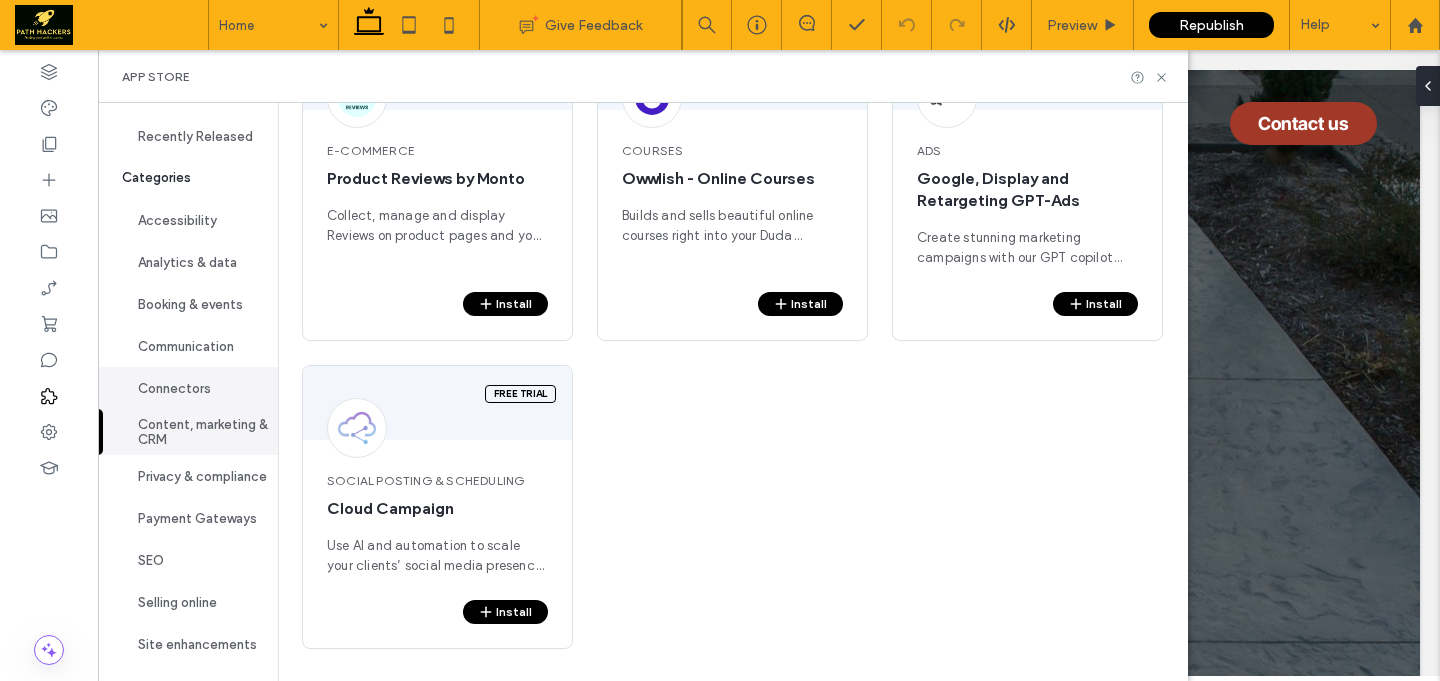 click on "Connectors" at bounding box center (188, 388) 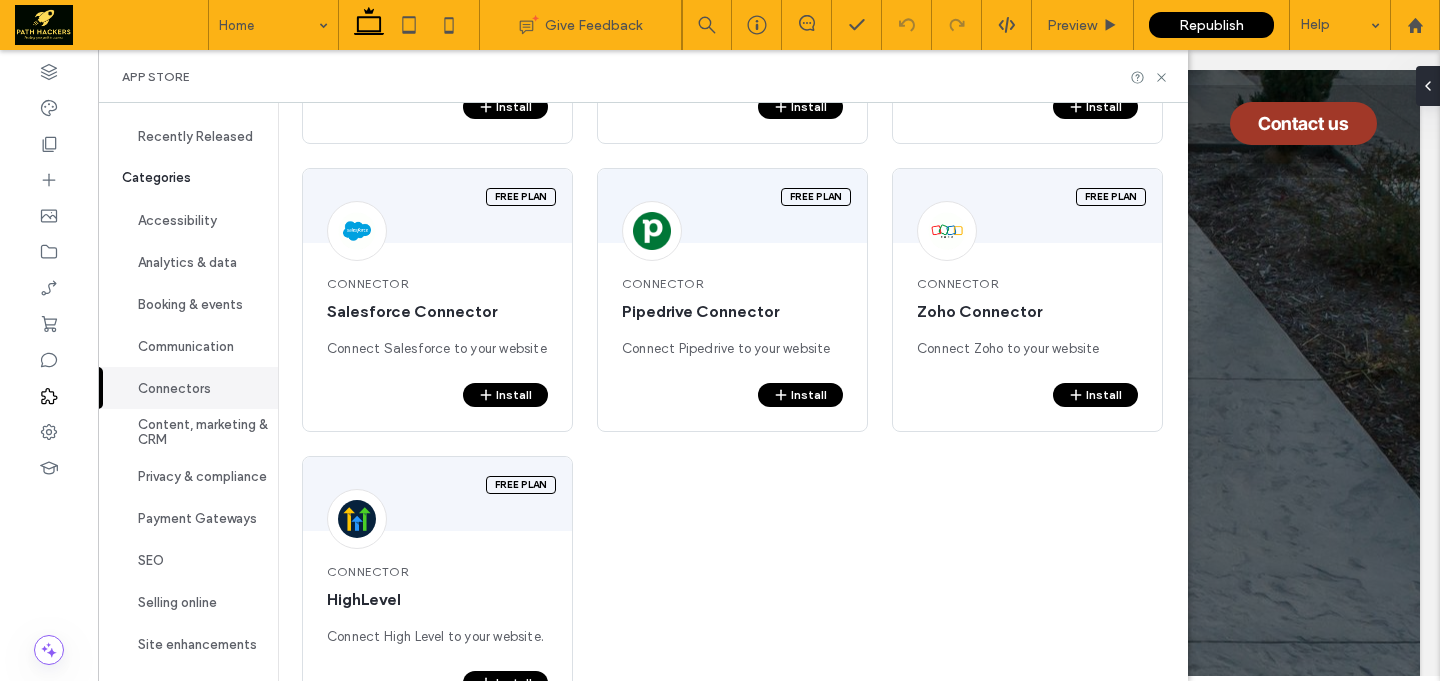 scroll, scrollTop: 0, scrollLeft: 0, axis: both 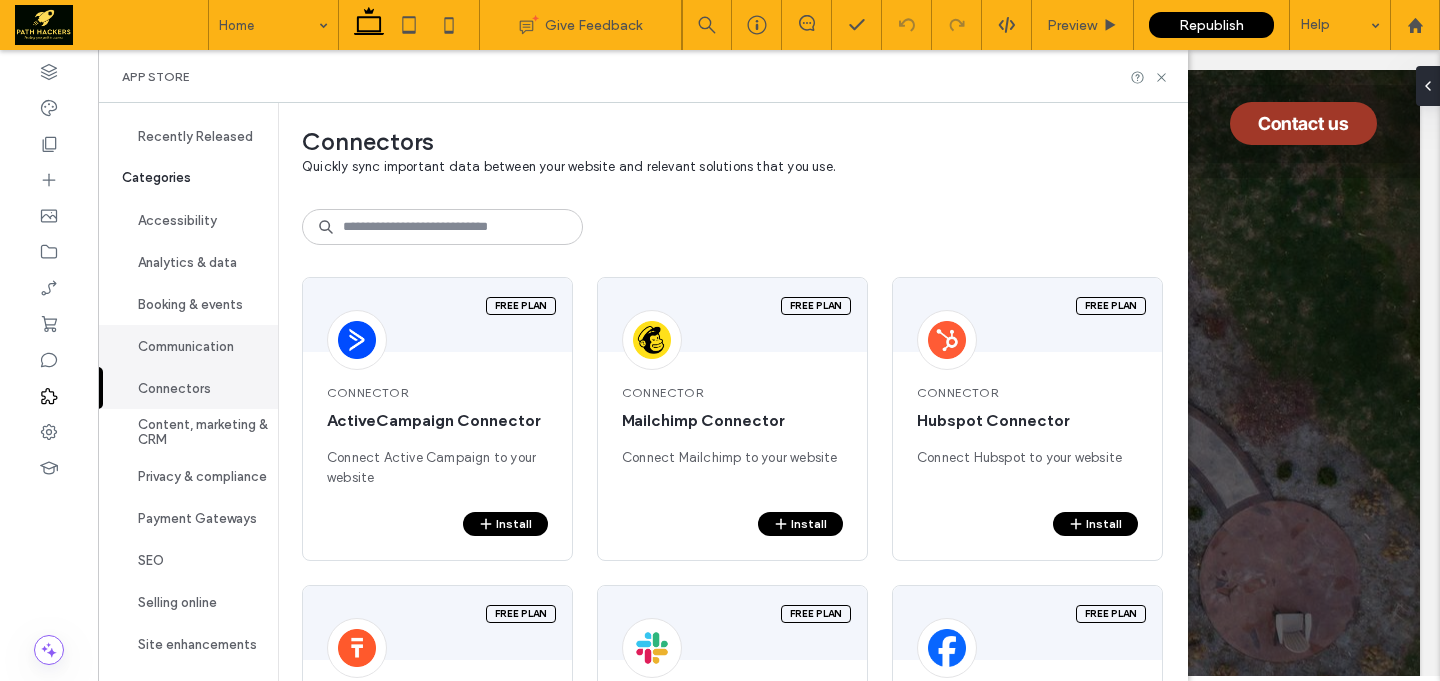 click on "Communication" at bounding box center (188, 346) 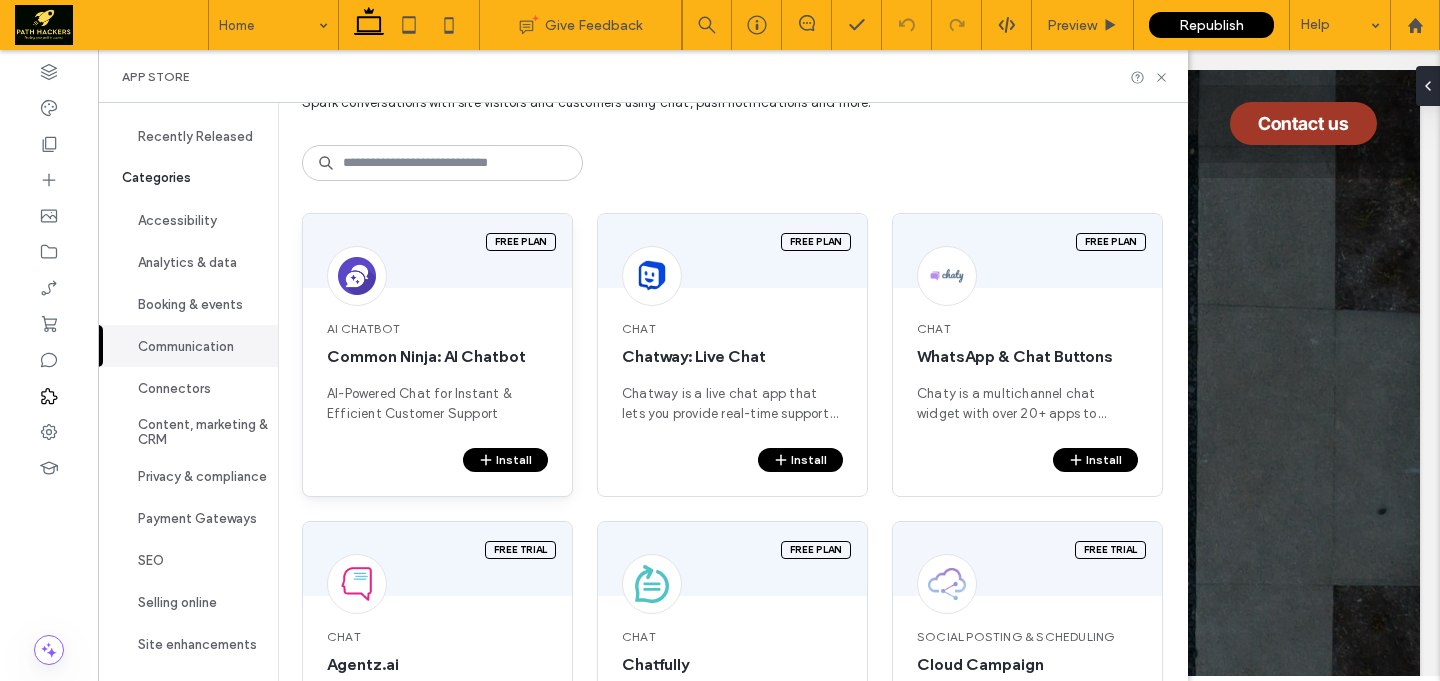 scroll, scrollTop: 0, scrollLeft: 0, axis: both 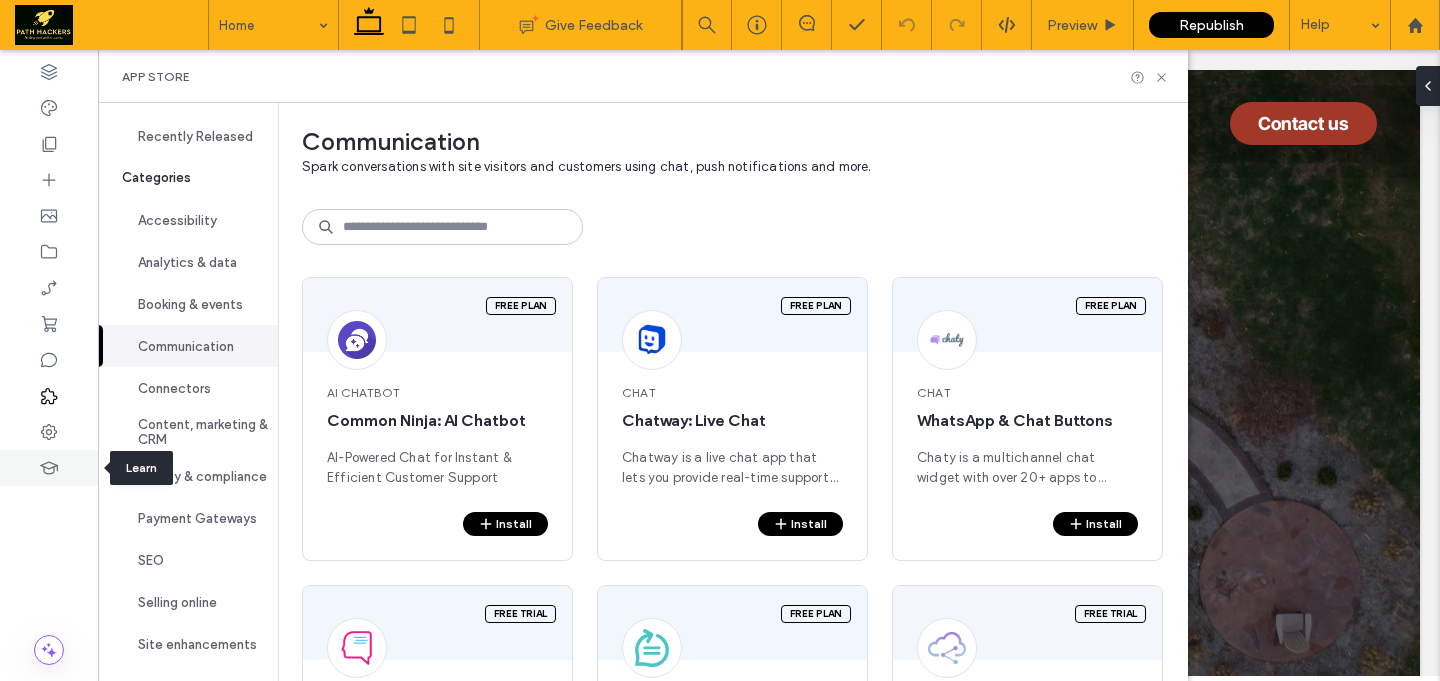 click at bounding box center (49, 468) 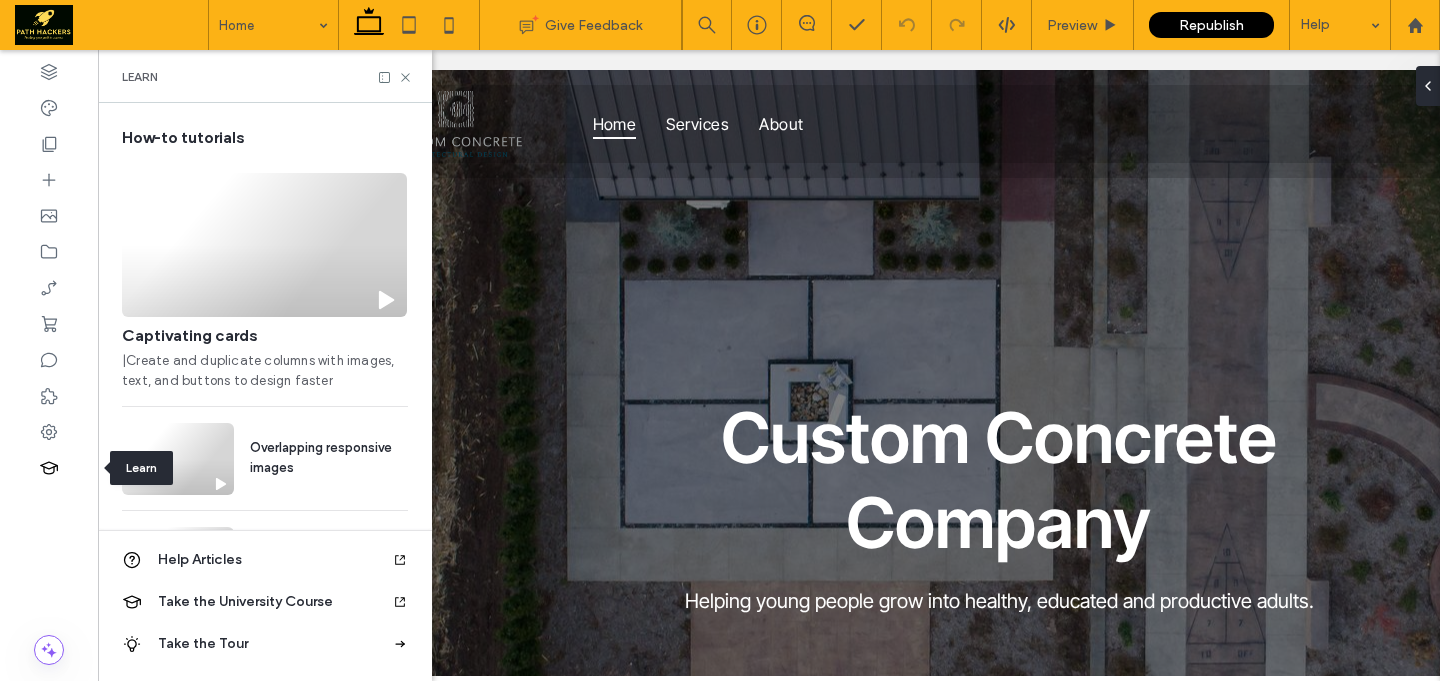 scroll, scrollTop: 0, scrollLeft: 230, axis: horizontal 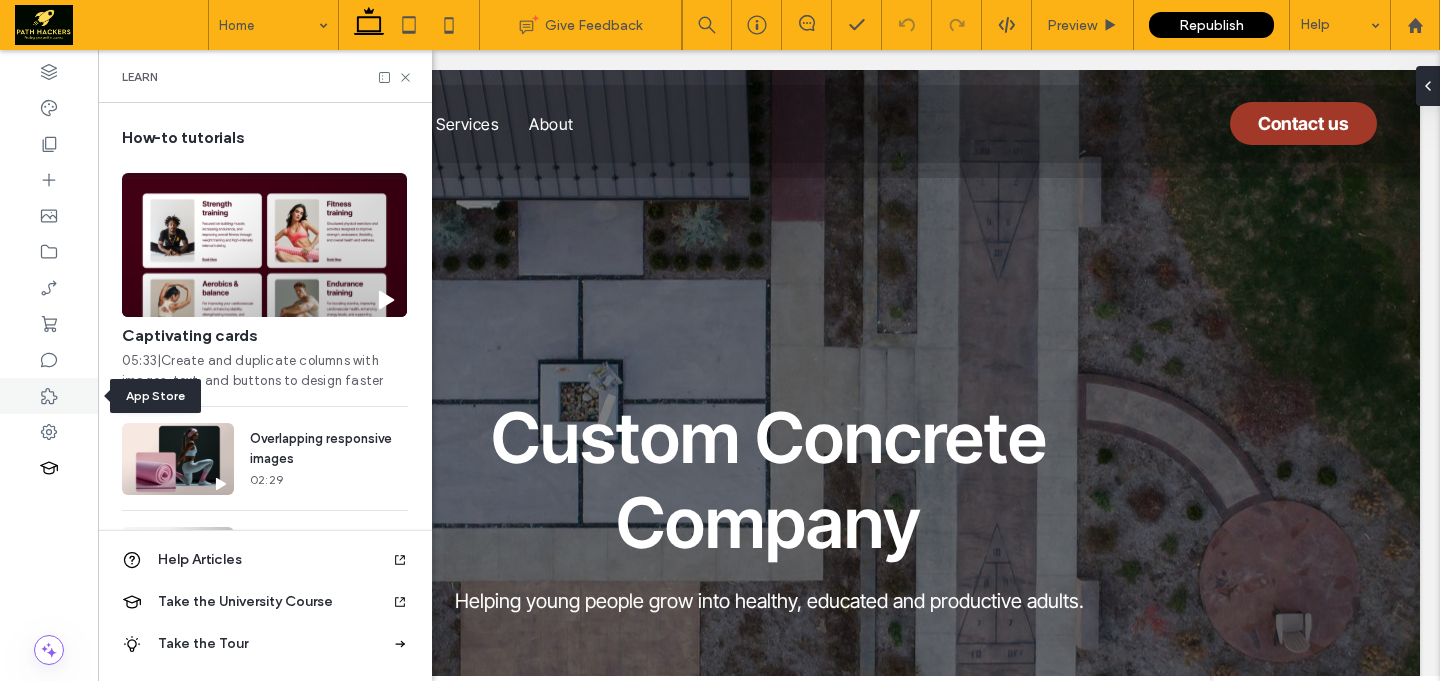 click 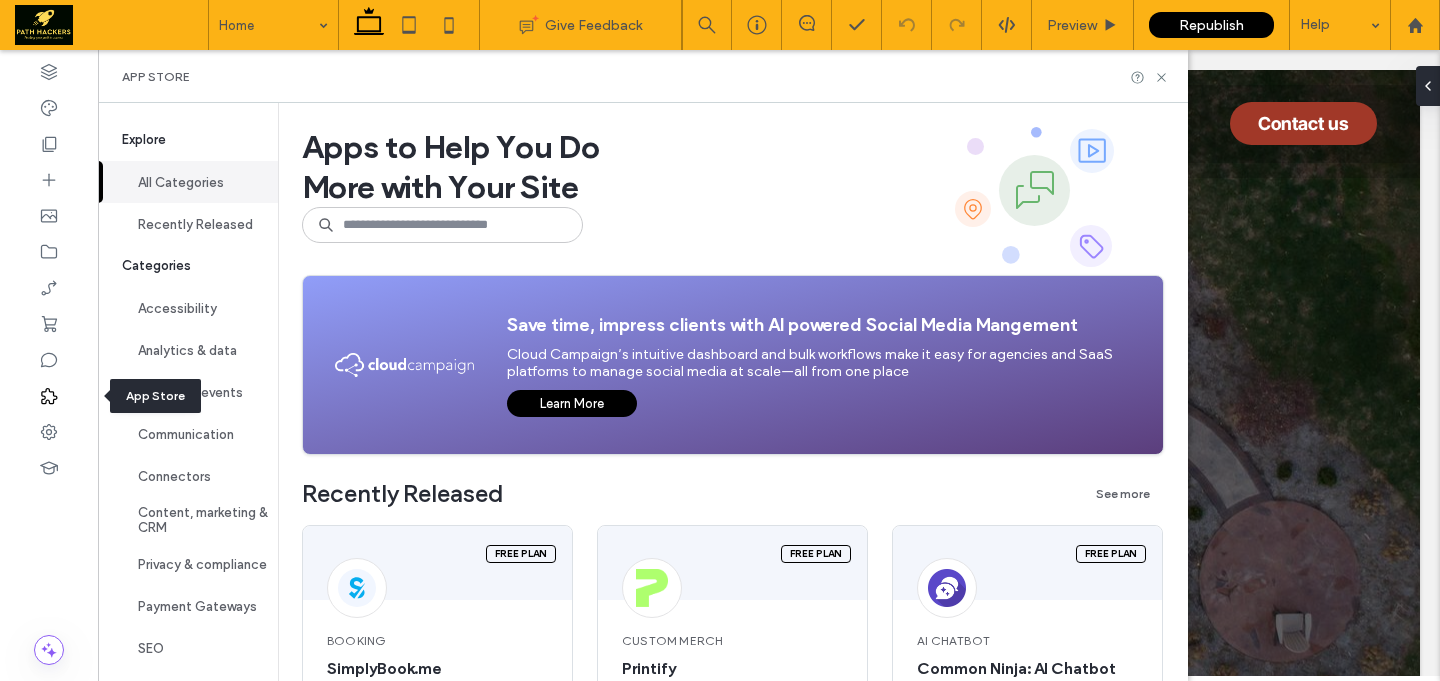 scroll, scrollTop: 0, scrollLeft: 0, axis: both 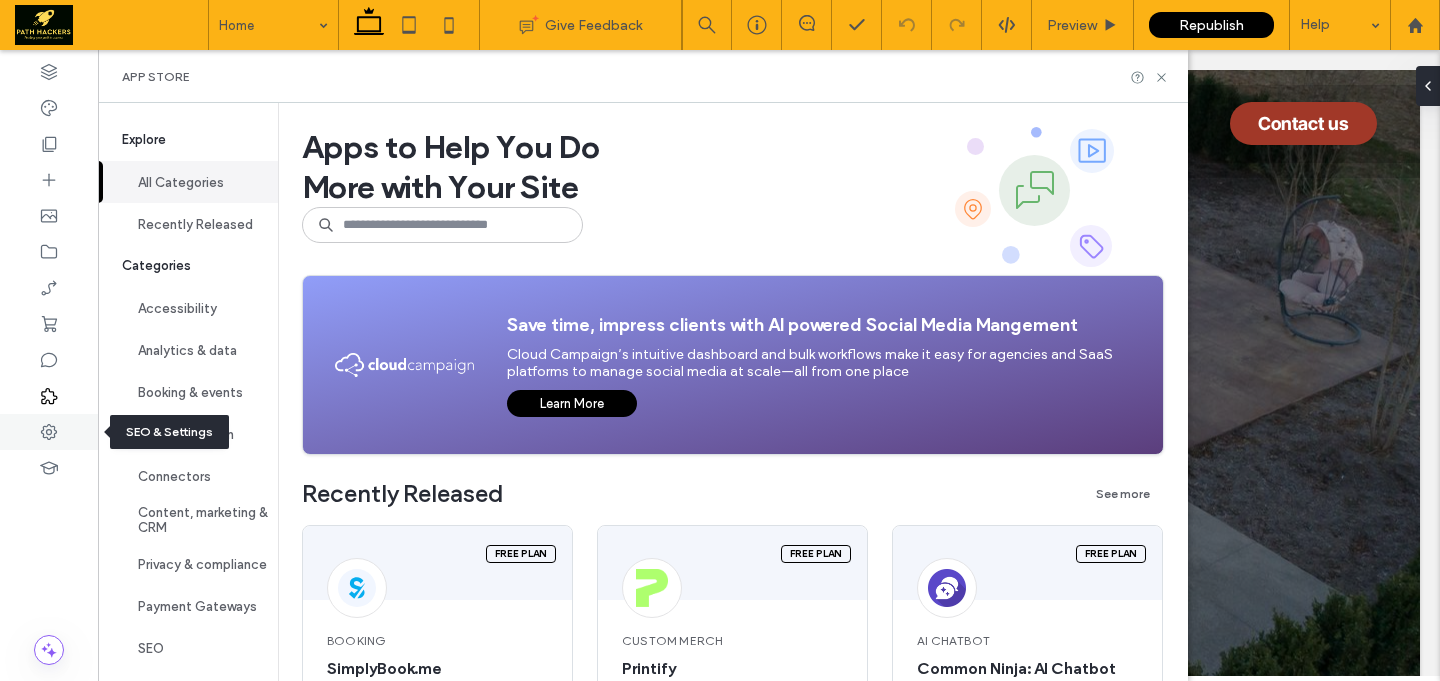click 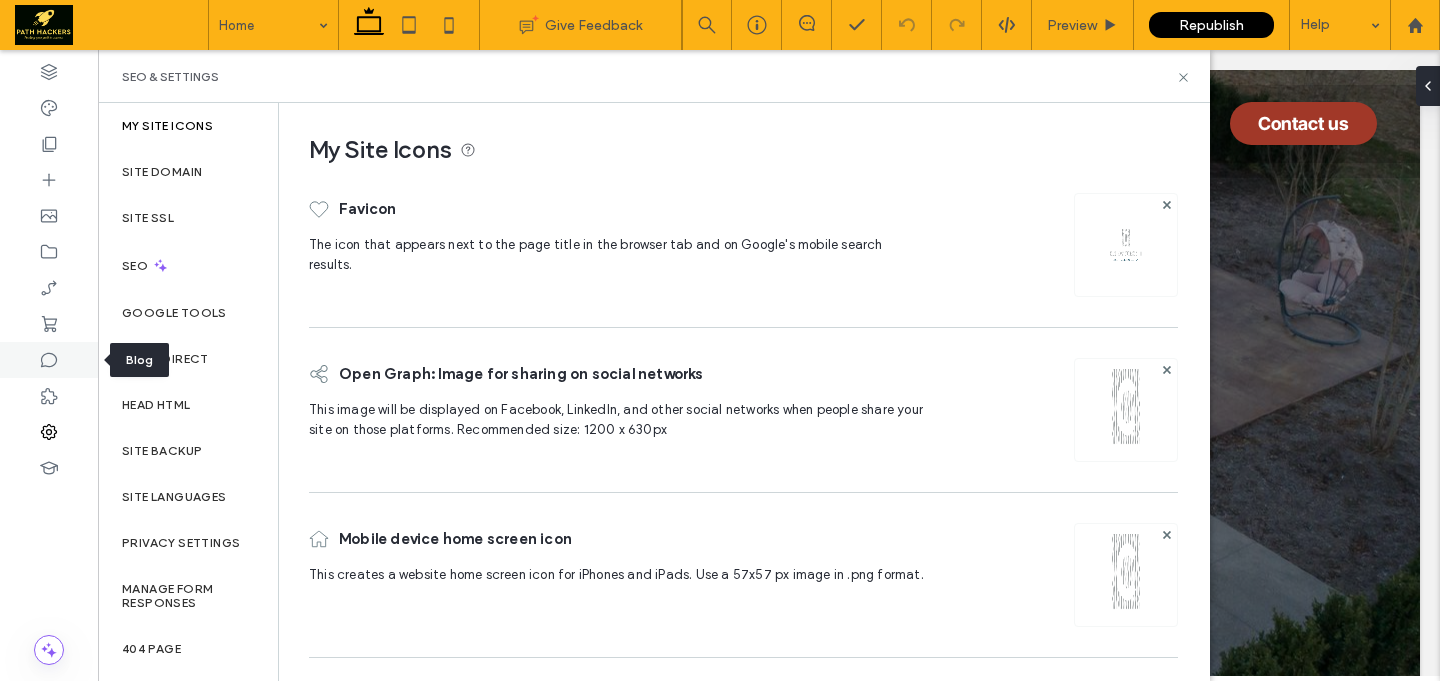 click at bounding box center [49, 360] 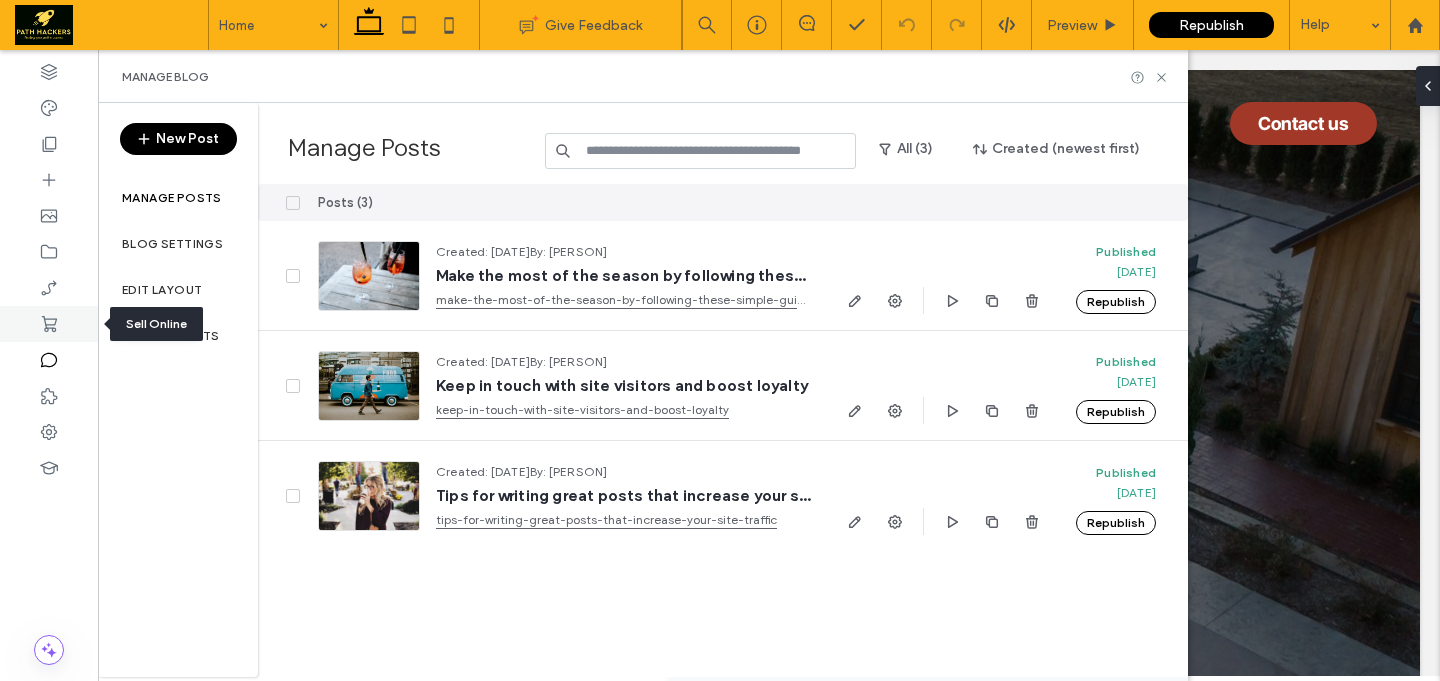 click at bounding box center [49, 324] 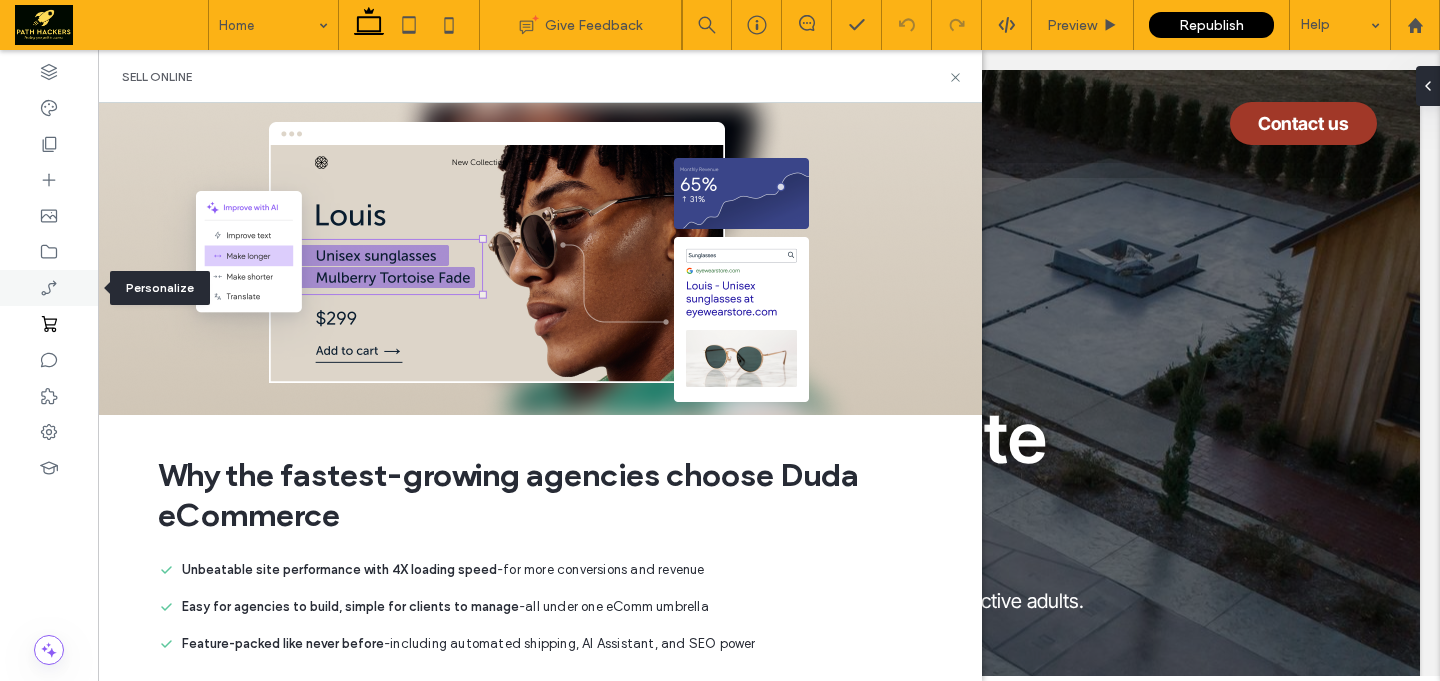 click at bounding box center (49, 288) 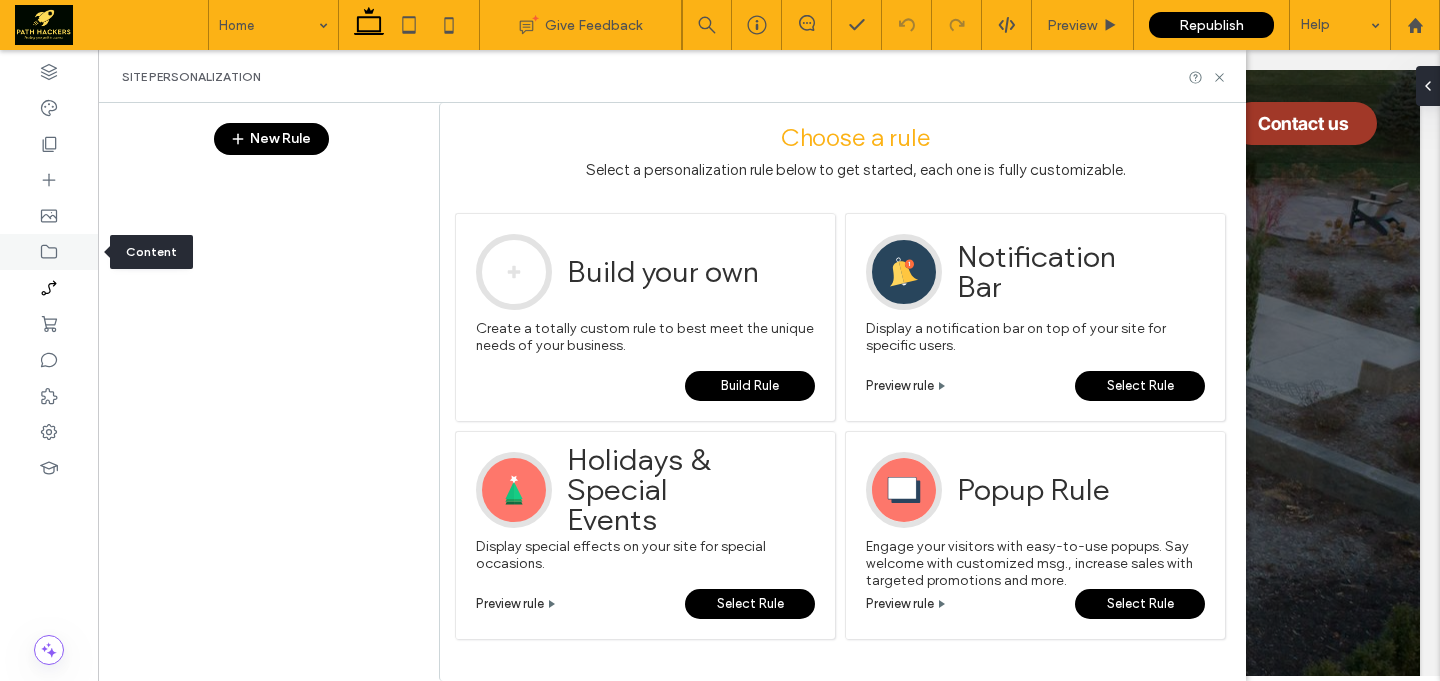 click at bounding box center (49, 252) 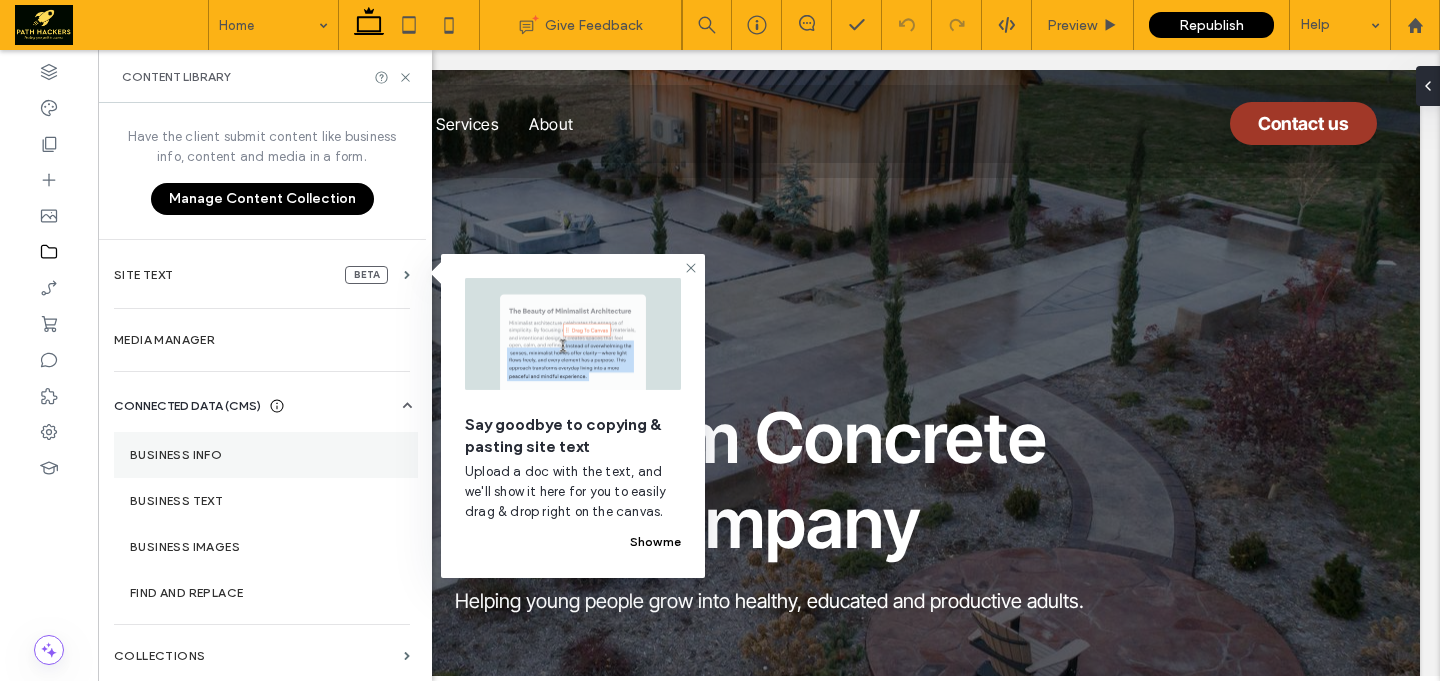 scroll, scrollTop: 2, scrollLeft: 0, axis: vertical 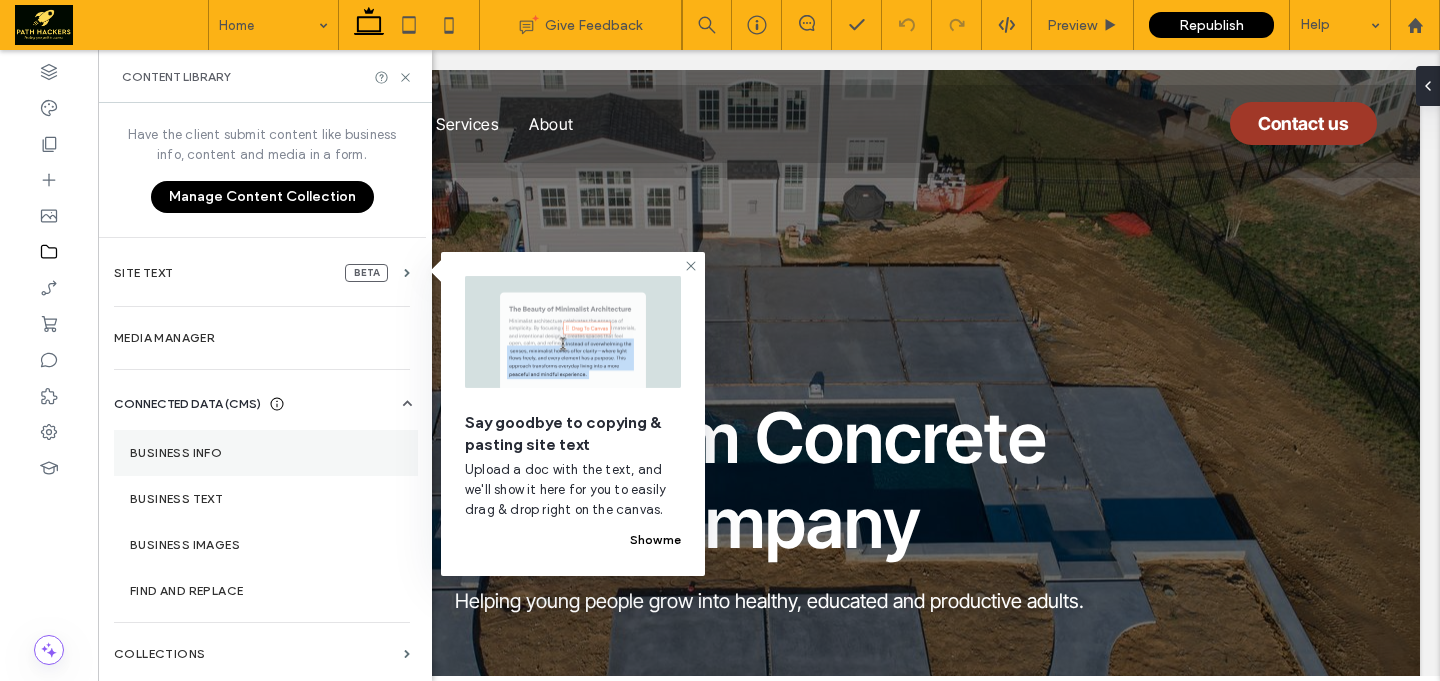 click on "Business Info" at bounding box center (266, 453) 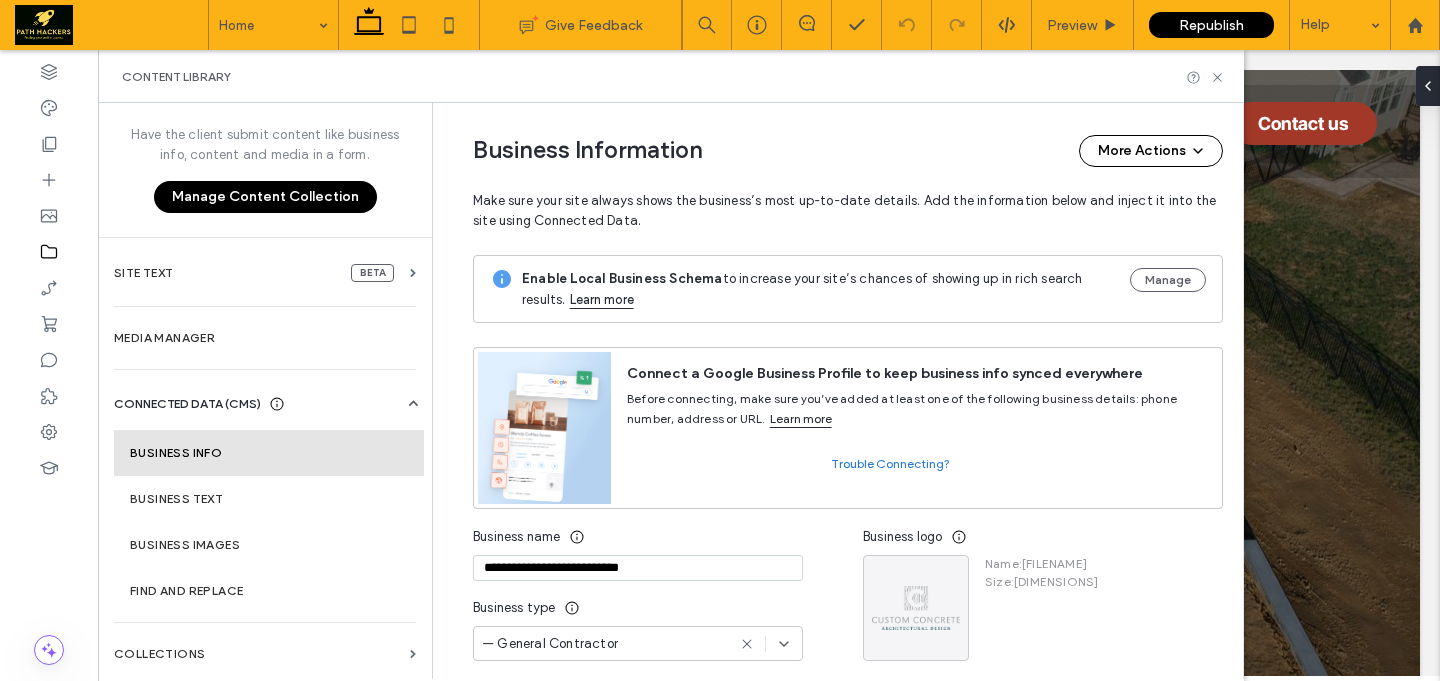 scroll, scrollTop: 0, scrollLeft: 0, axis: both 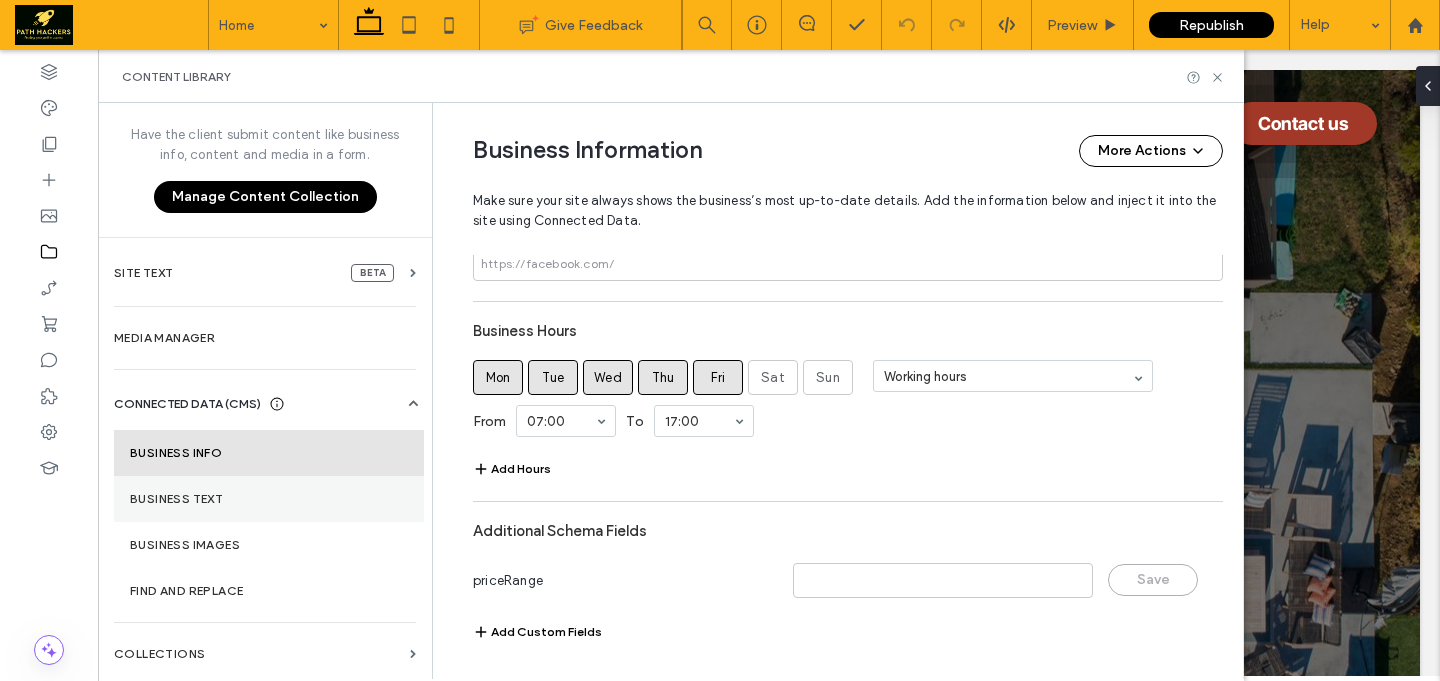click on "Business Text" at bounding box center (269, 499) 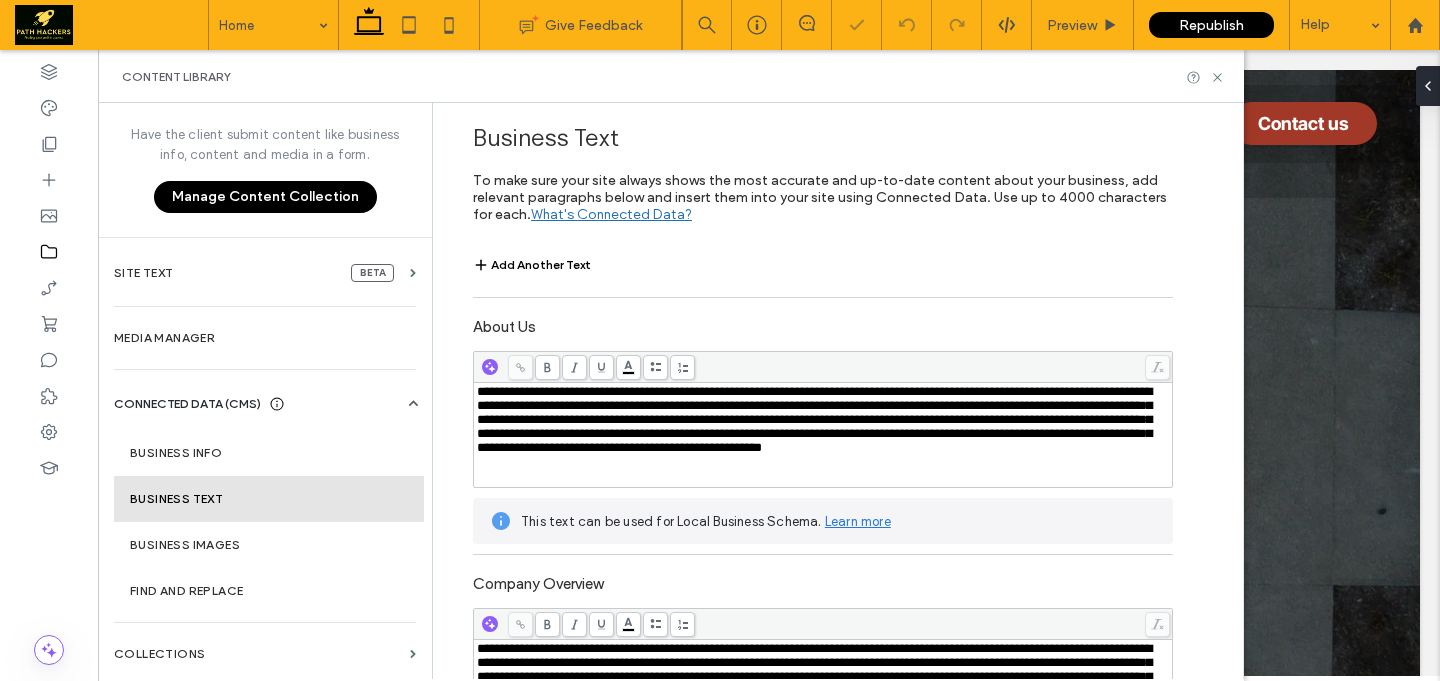 scroll, scrollTop: 328, scrollLeft: 0, axis: vertical 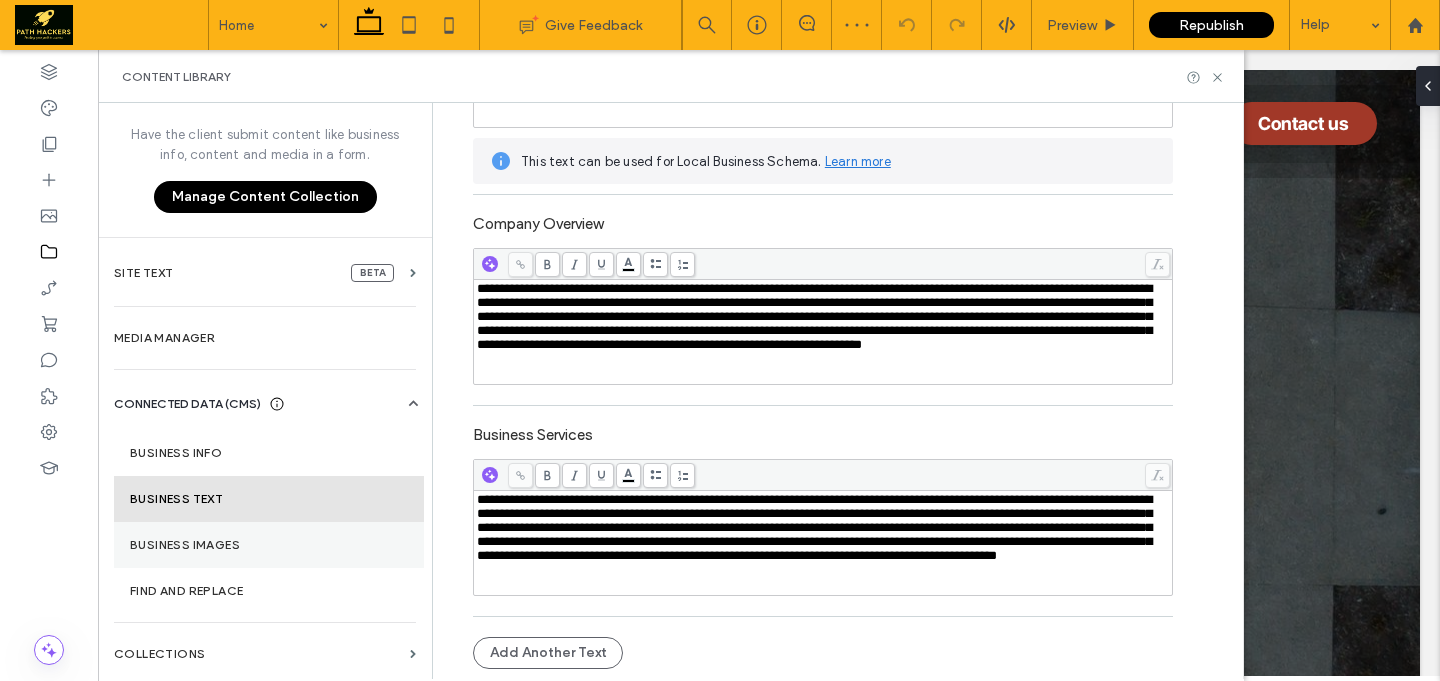 click on "Business Images" at bounding box center (269, 545) 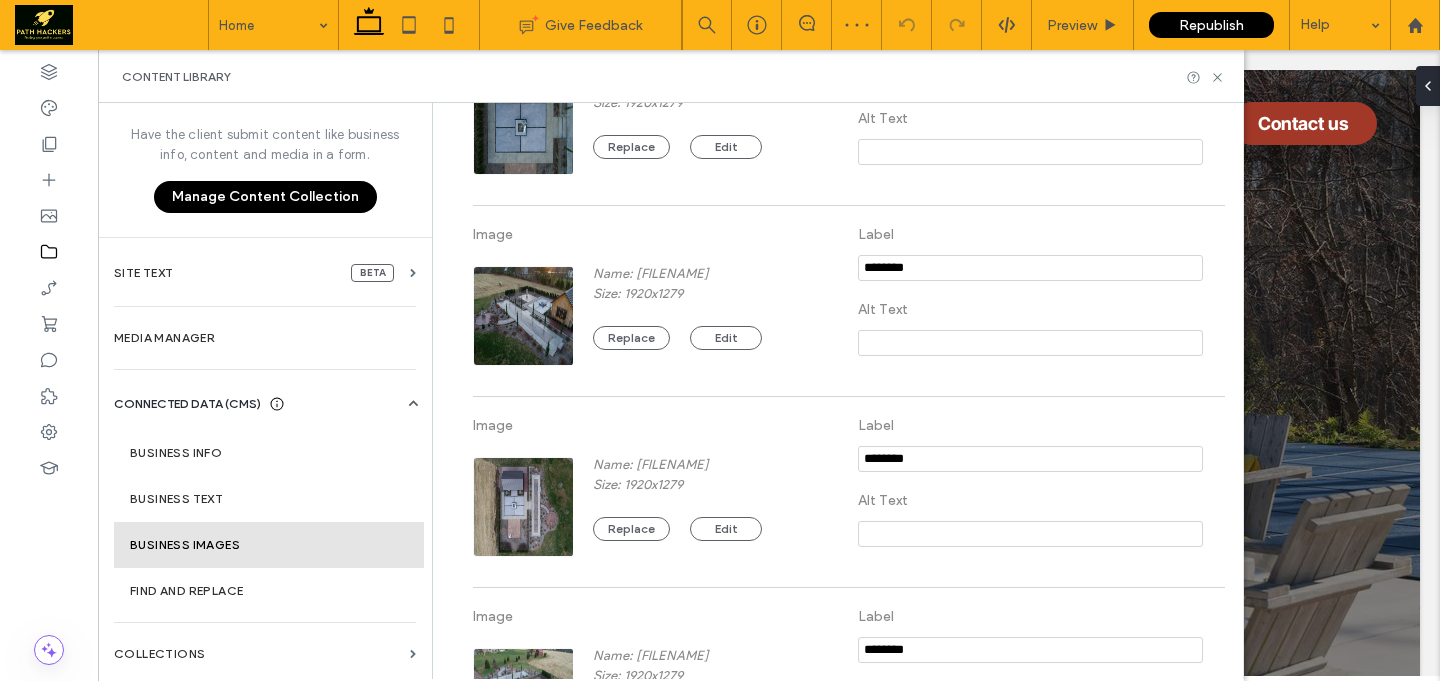 scroll, scrollTop: 12517, scrollLeft: 0, axis: vertical 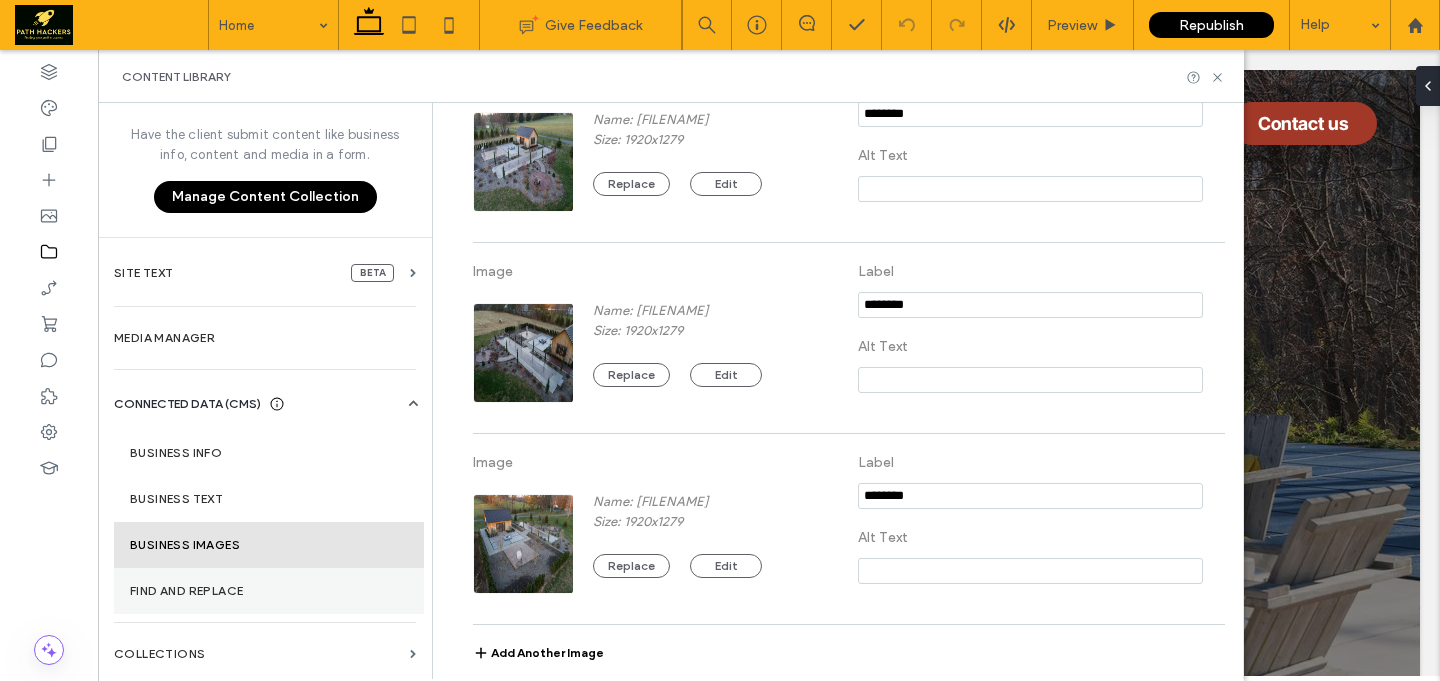 click on "Find and Replace" at bounding box center (269, 591) 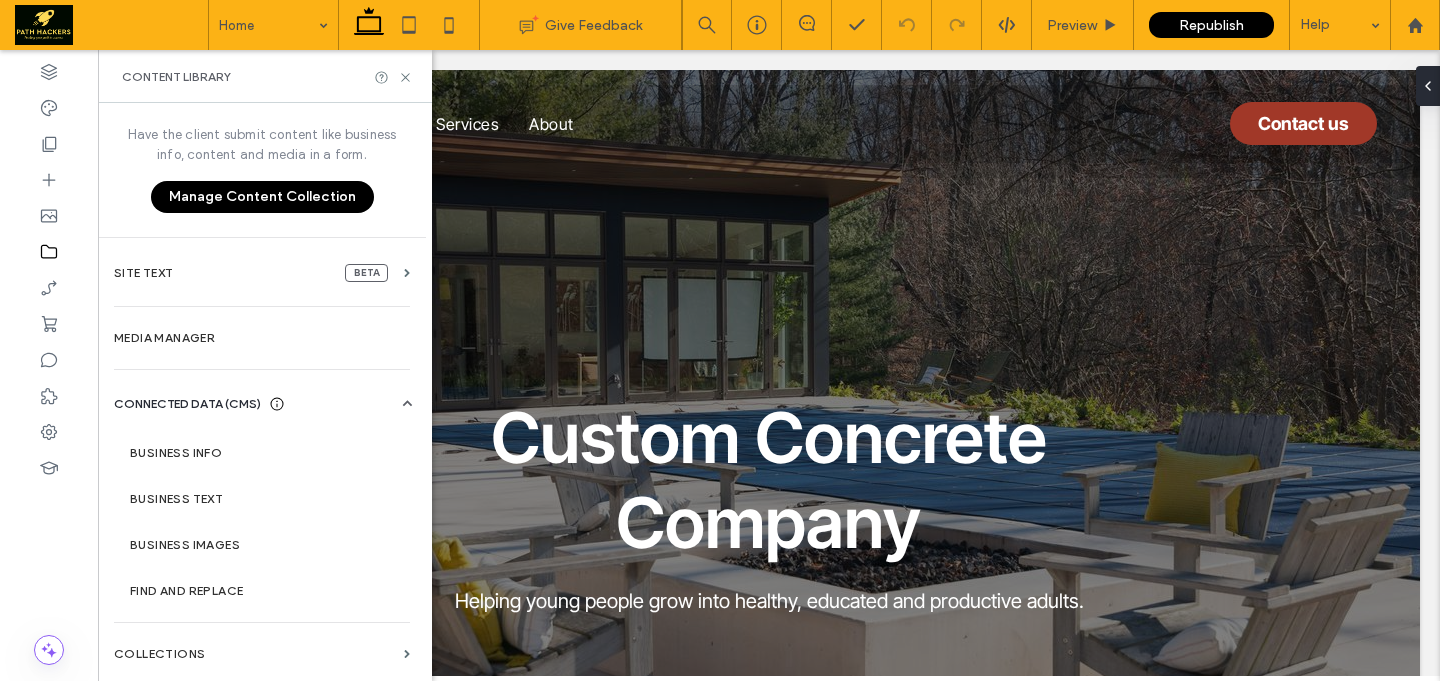 scroll, scrollTop: 0, scrollLeft: 0, axis: both 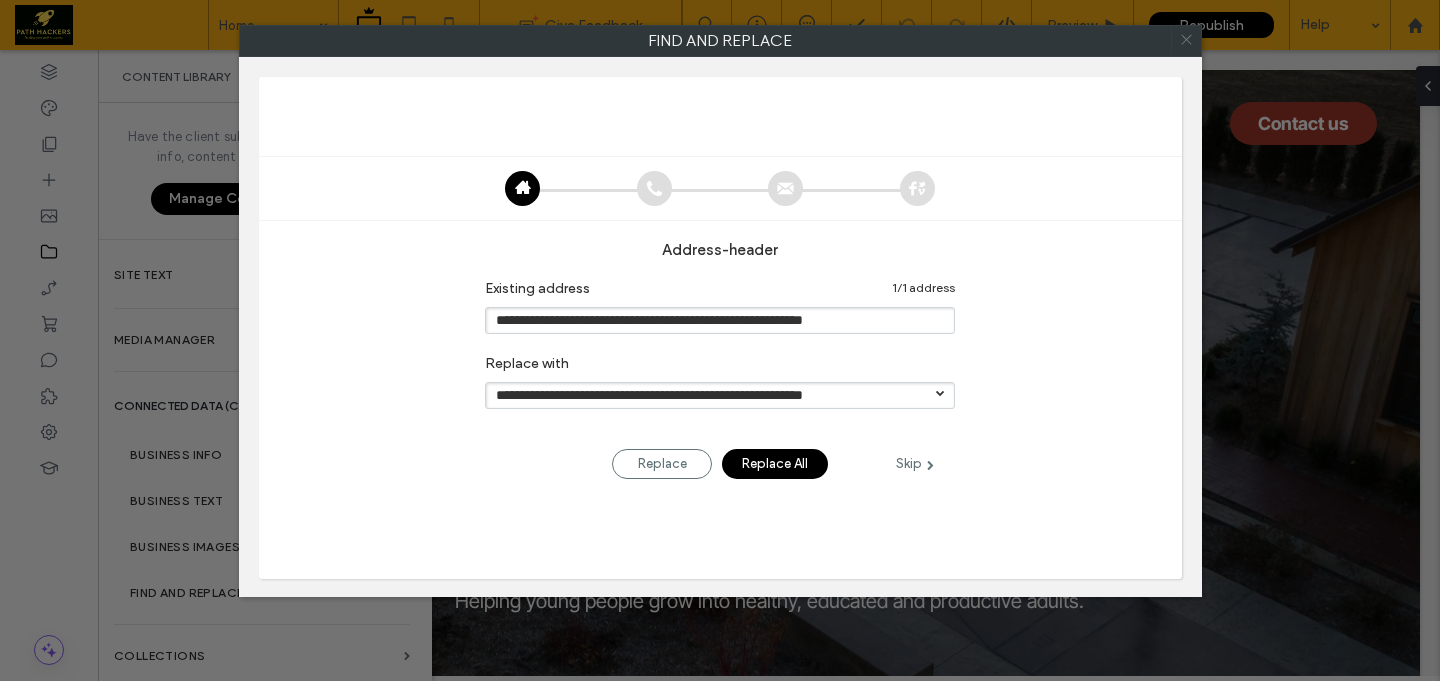 click 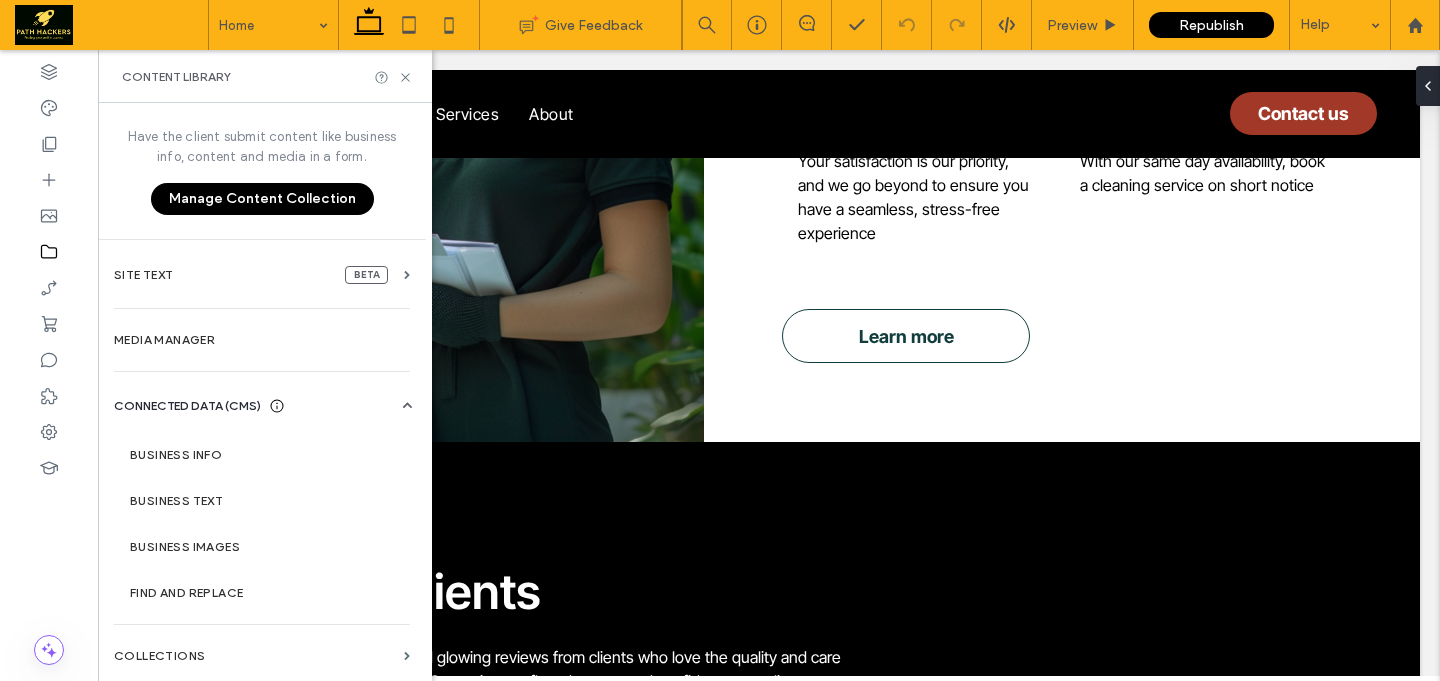 scroll, scrollTop: 7205, scrollLeft: 0, axis: vertical 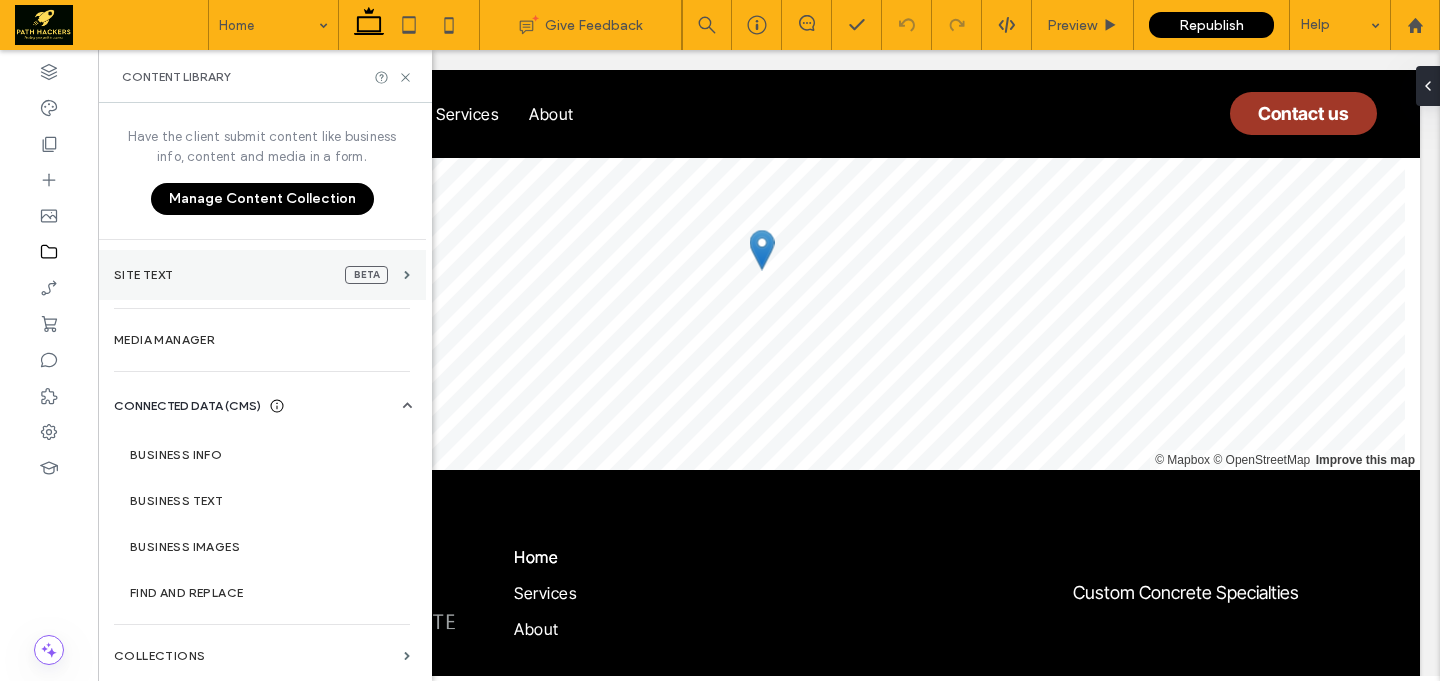 click on "Site Text beta" at bounding box center (262, 275) 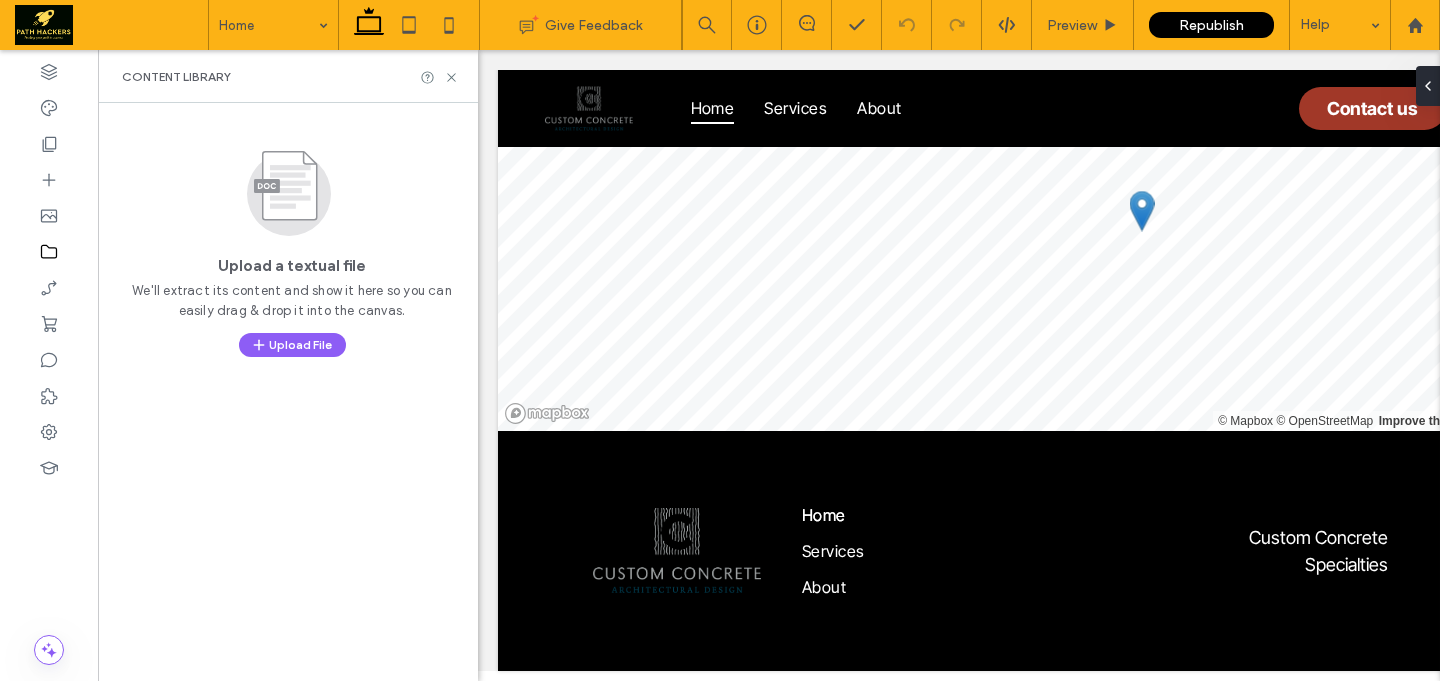 scroll, scrollTop: 6637, scrollLeft: 0, axis: vertical 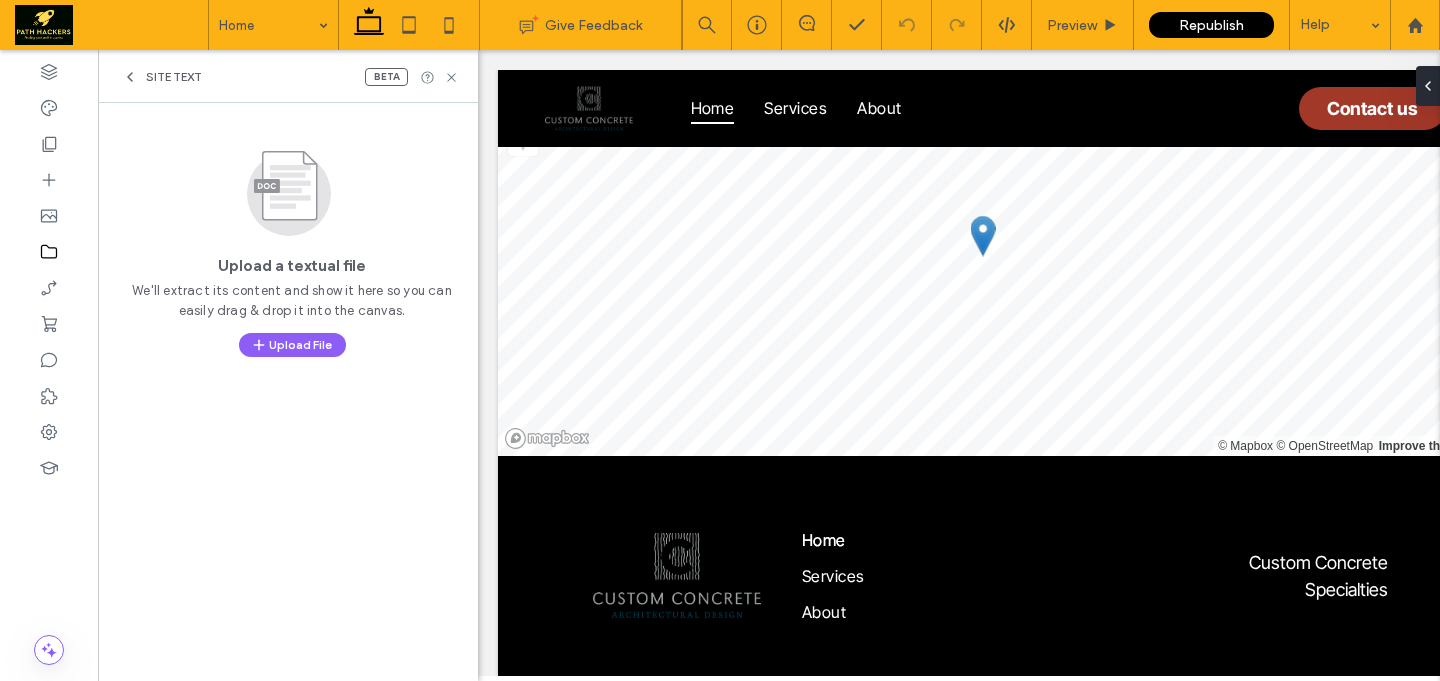 click 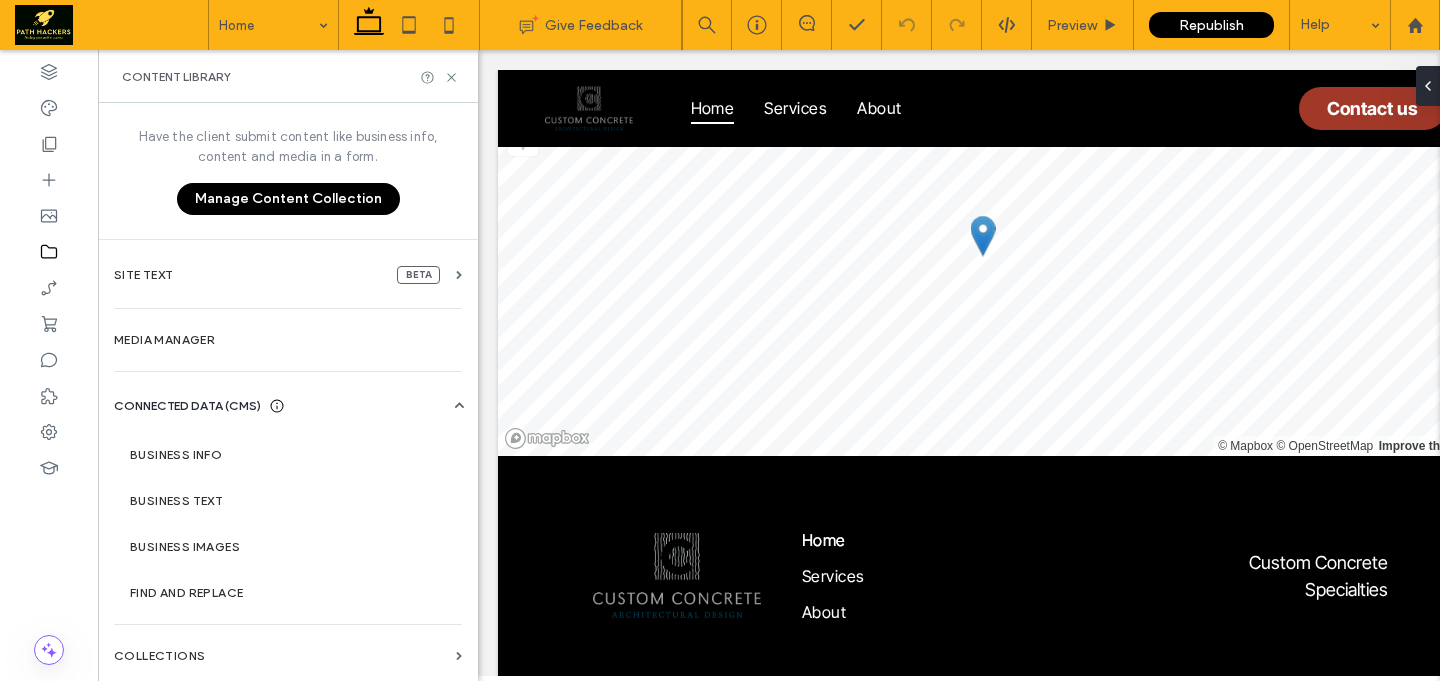 scroll, scrollTop: 2, scrollLeft: 0, axis: vertical 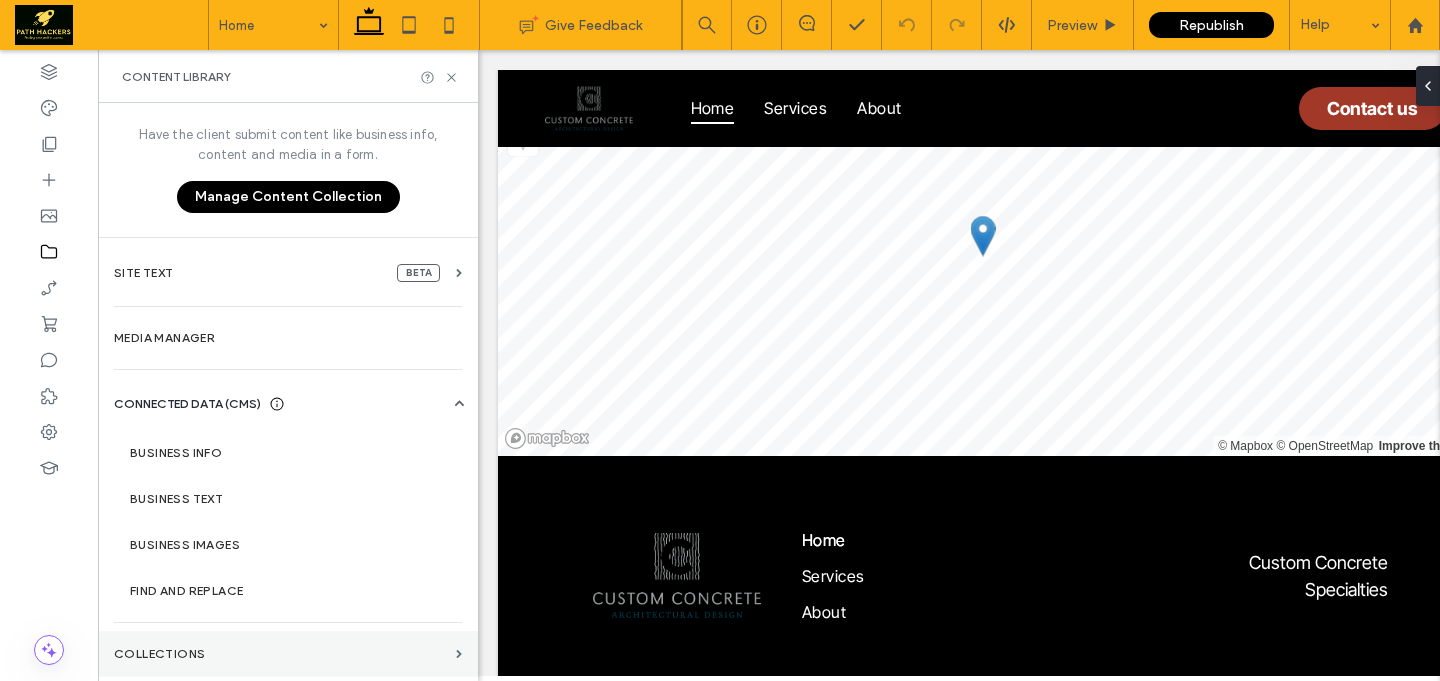 click on "Collections" at bounding box center [288, 654] 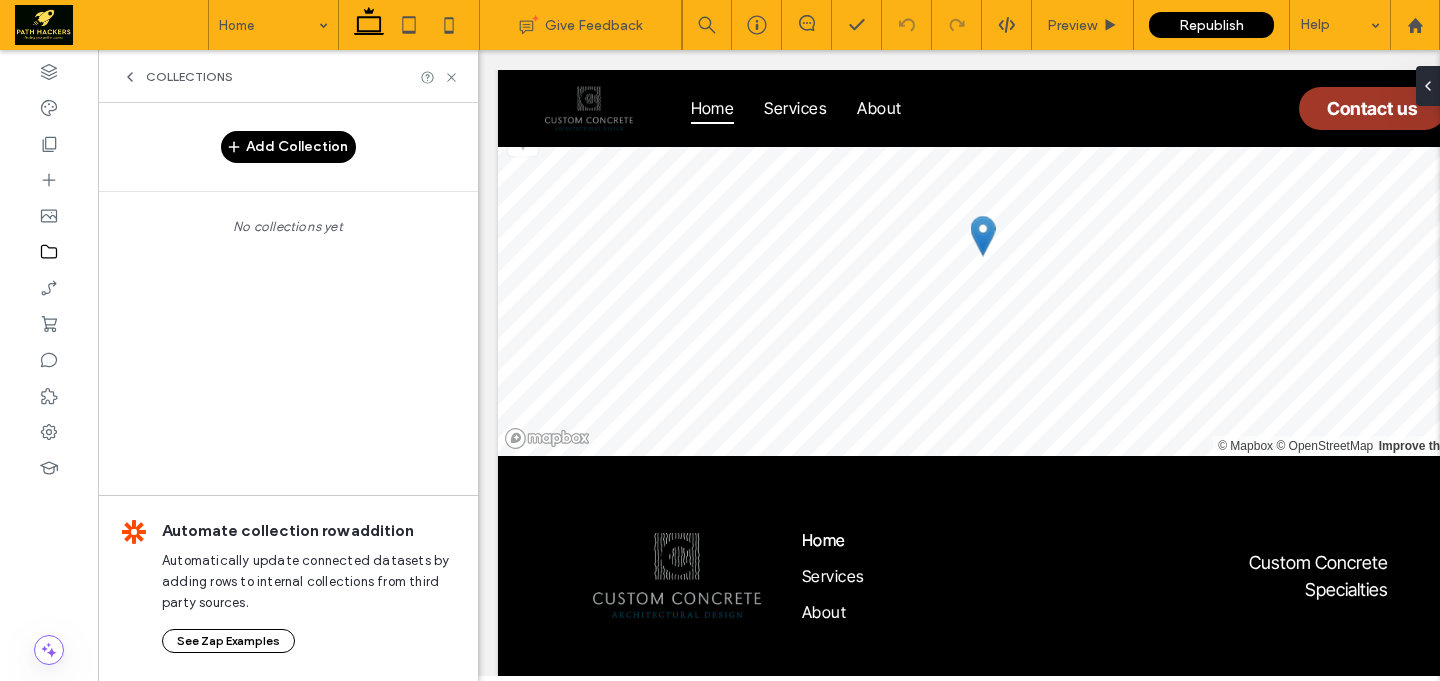 click 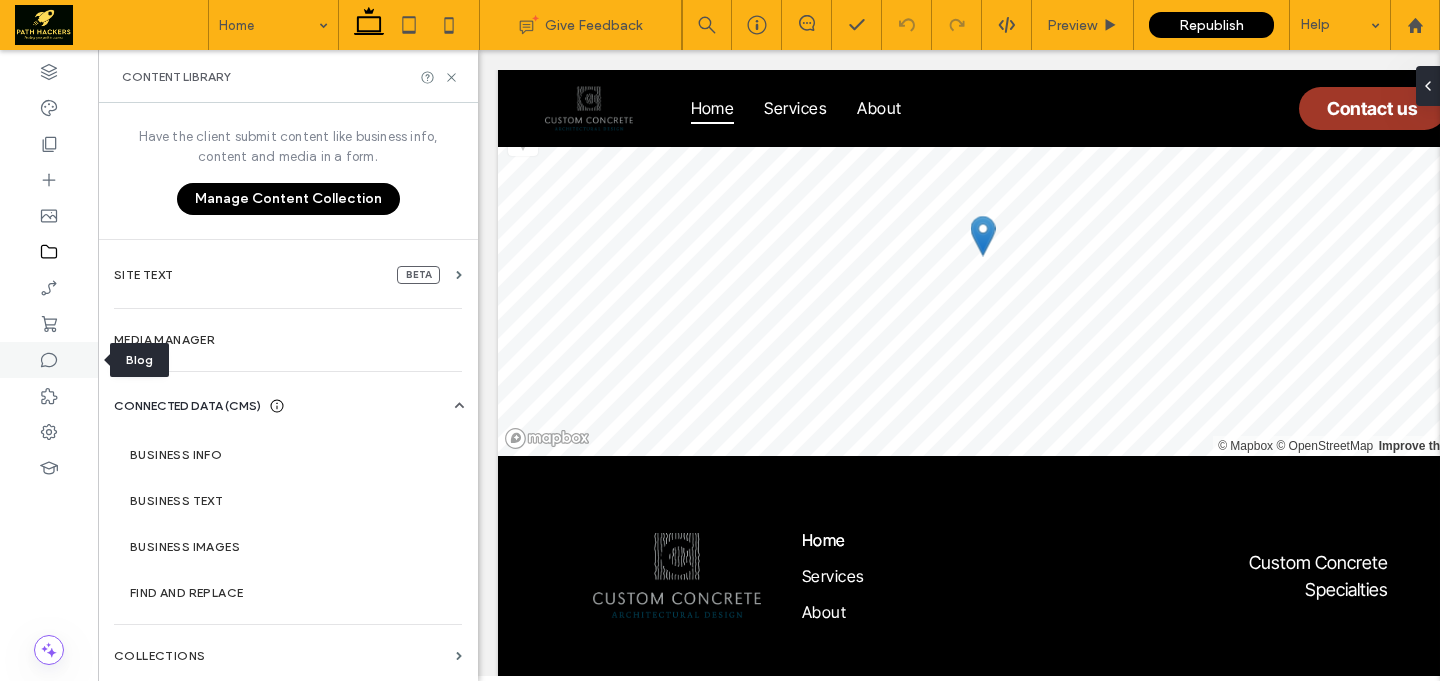 click at bounding box center (49, 360) 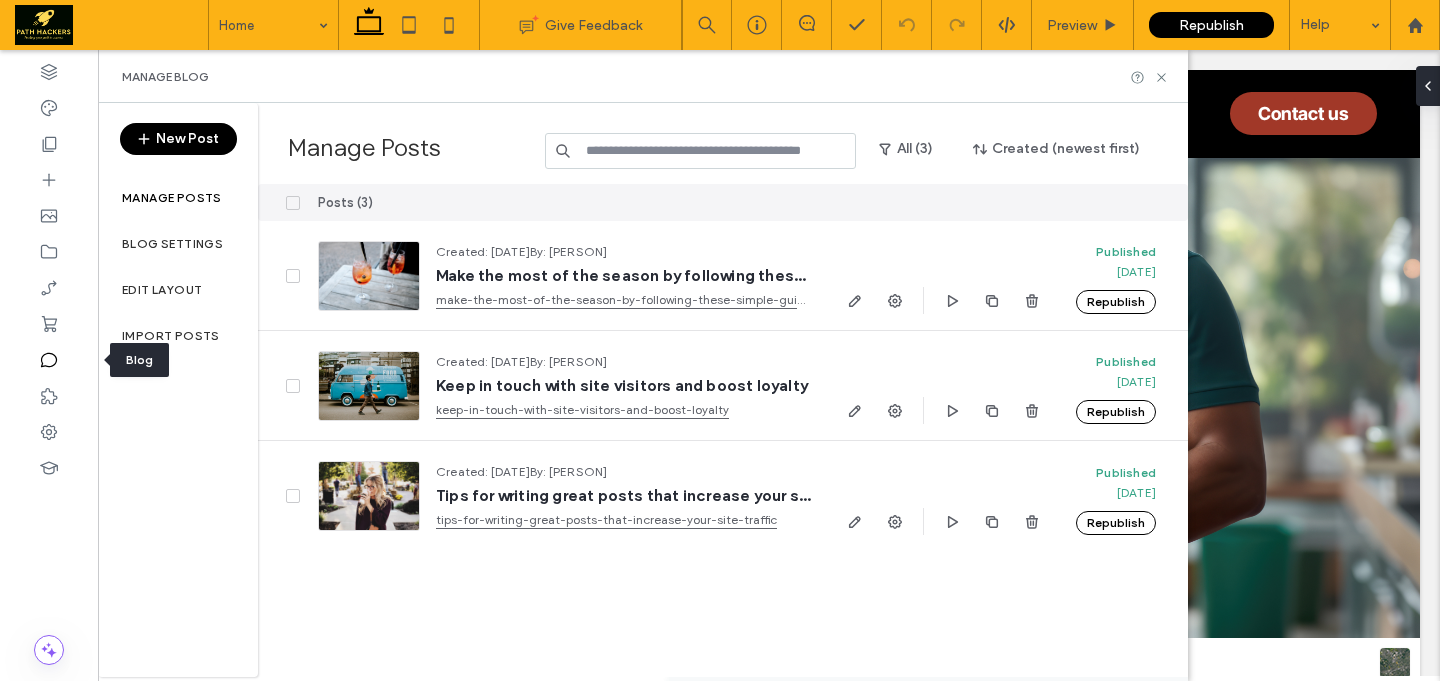 scroll, scrollTop: 7168, scrollLeft: 0, axis: vertical 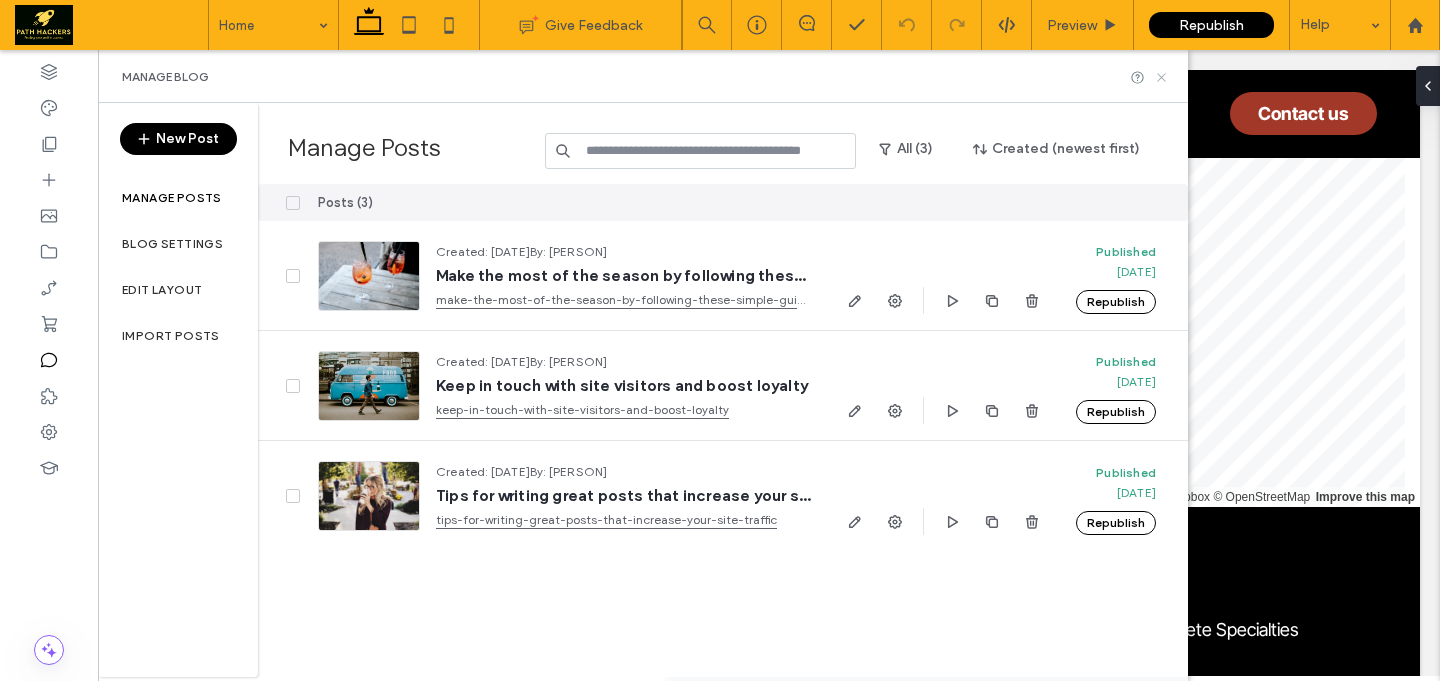 click 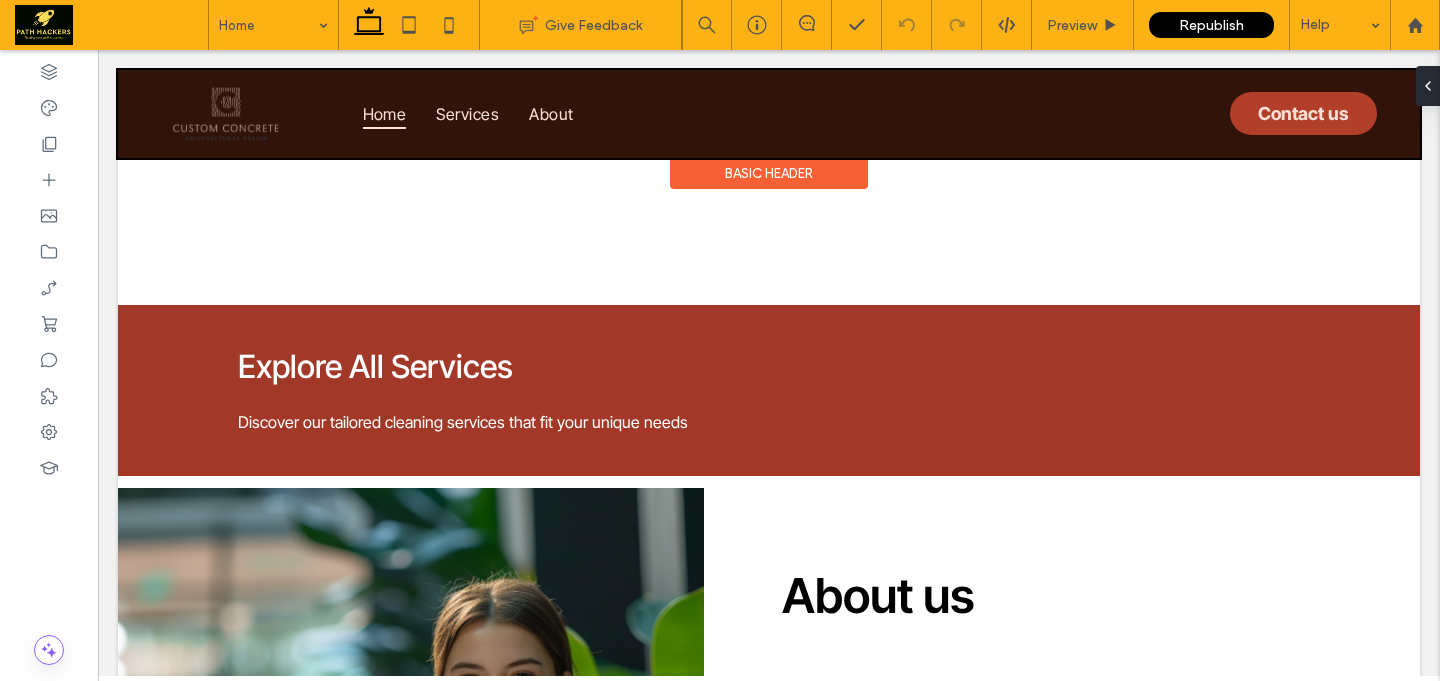 scroll, scrollTop: 0, scrollLeft: 0, axis: both 